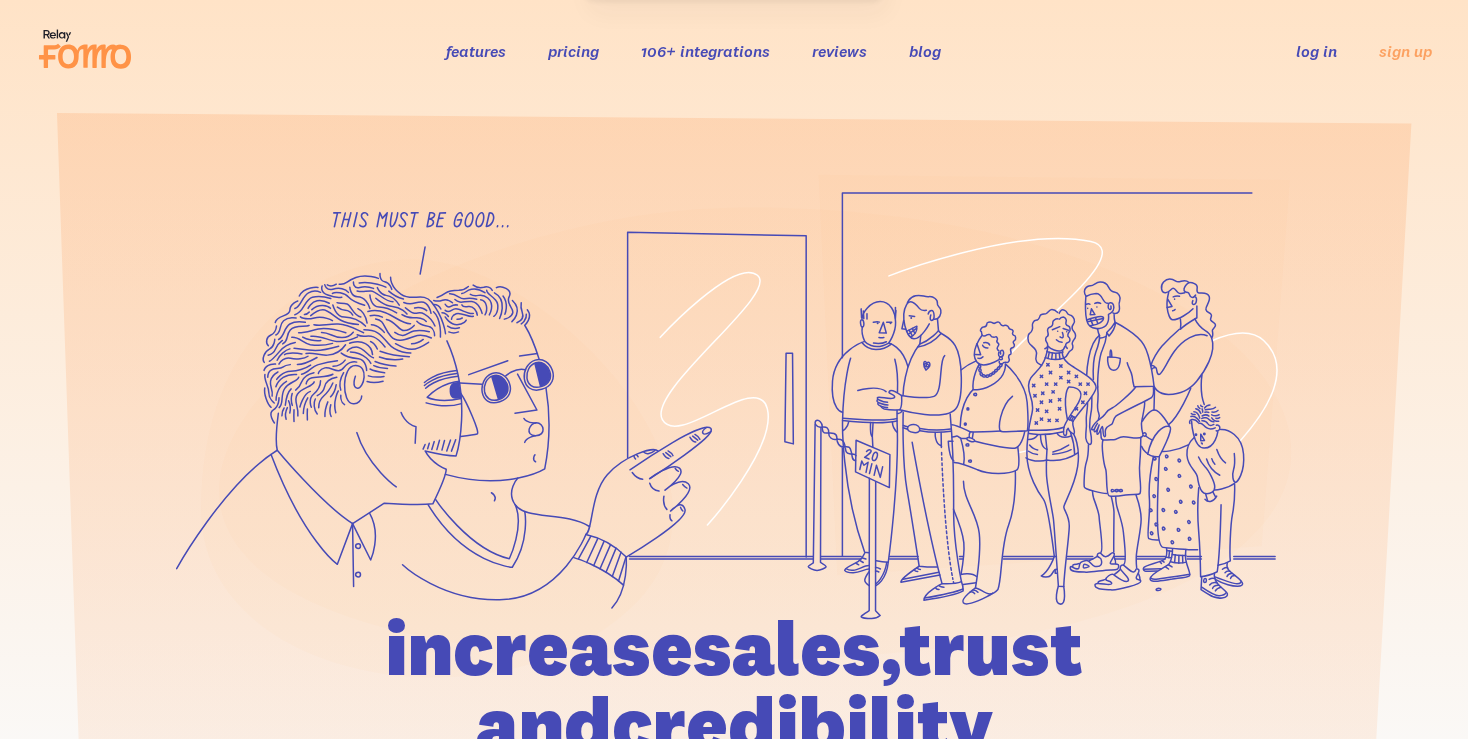scroll, scrollTop: 0, scrollLeft: 0, axis: both 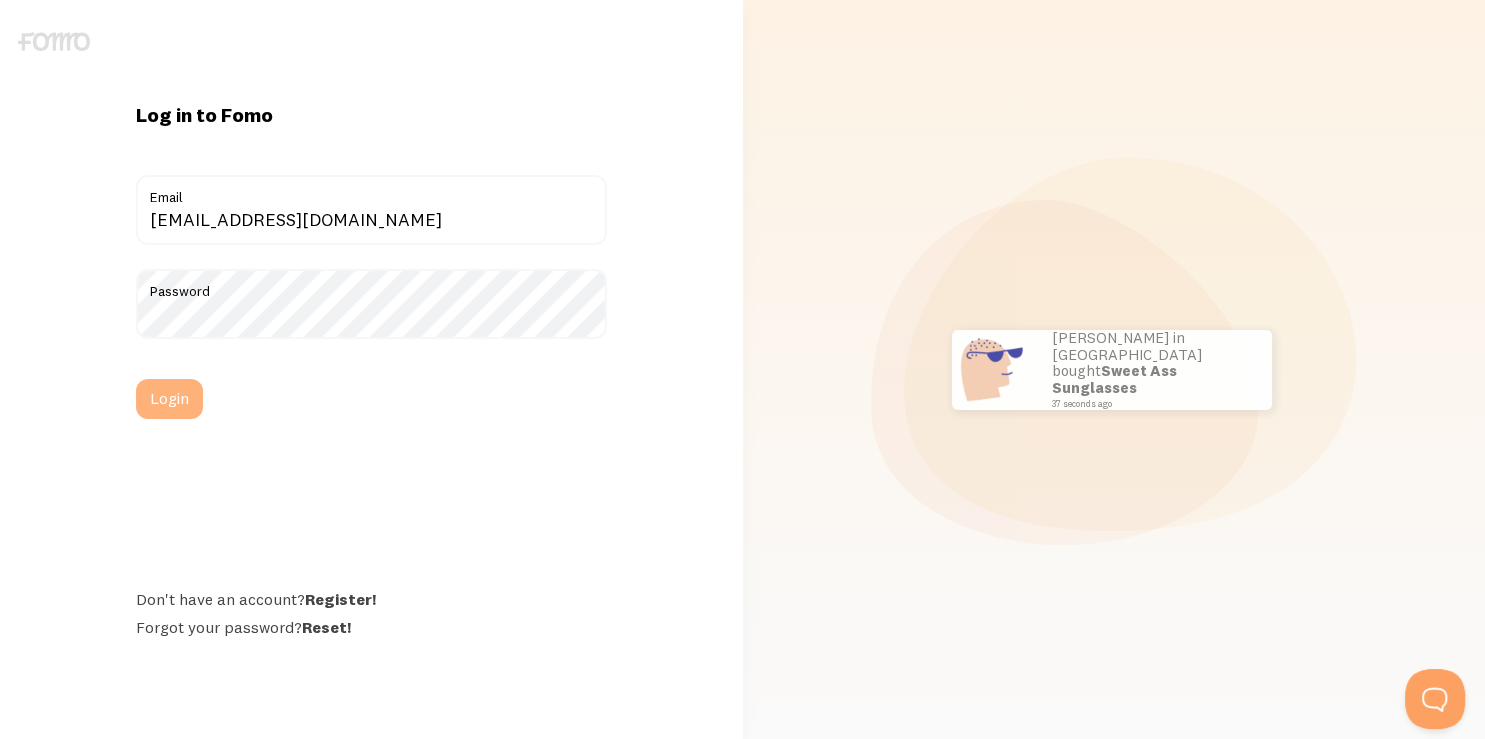 click on "Login" at bounding box center (169, 399) 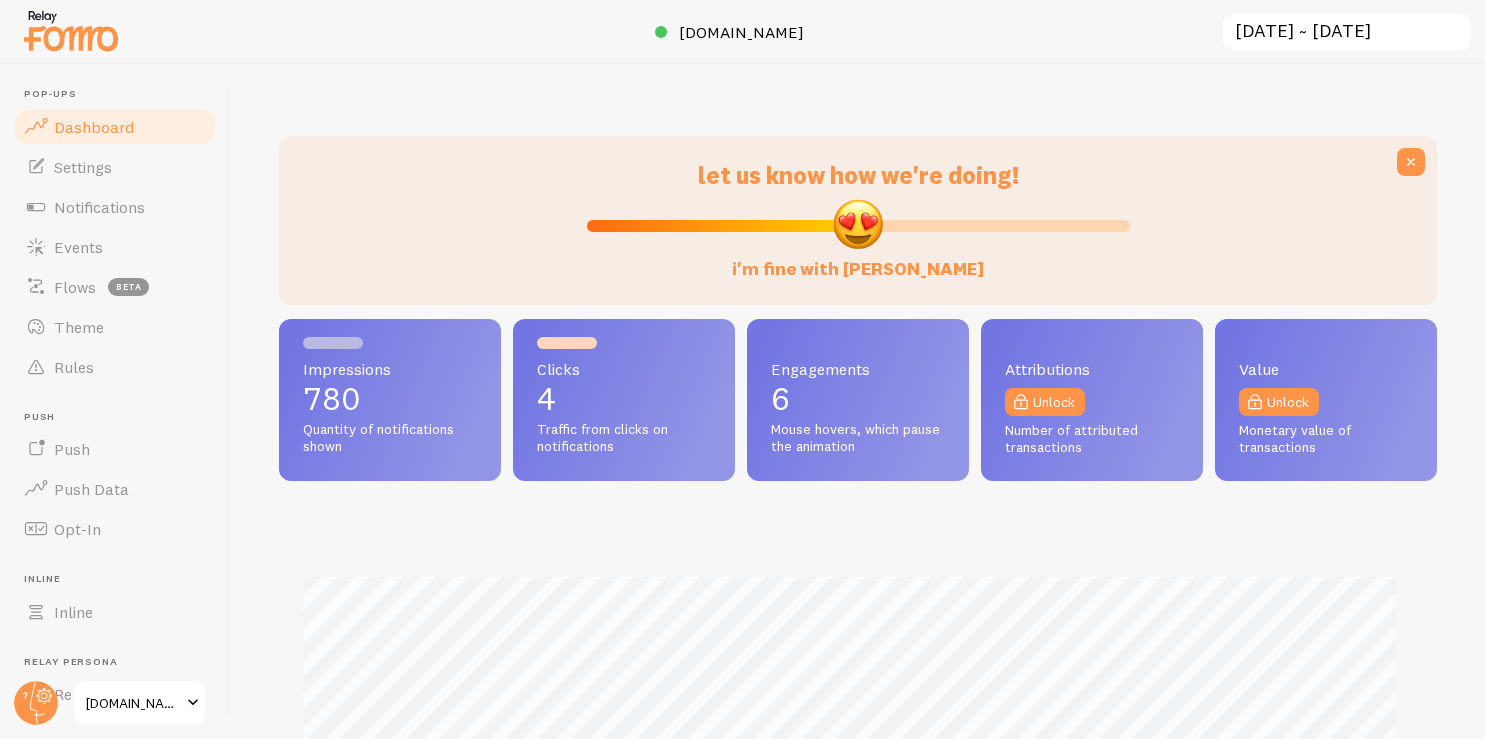 scroll, scrollTop: 0, scrollLeft: 0, axis: both 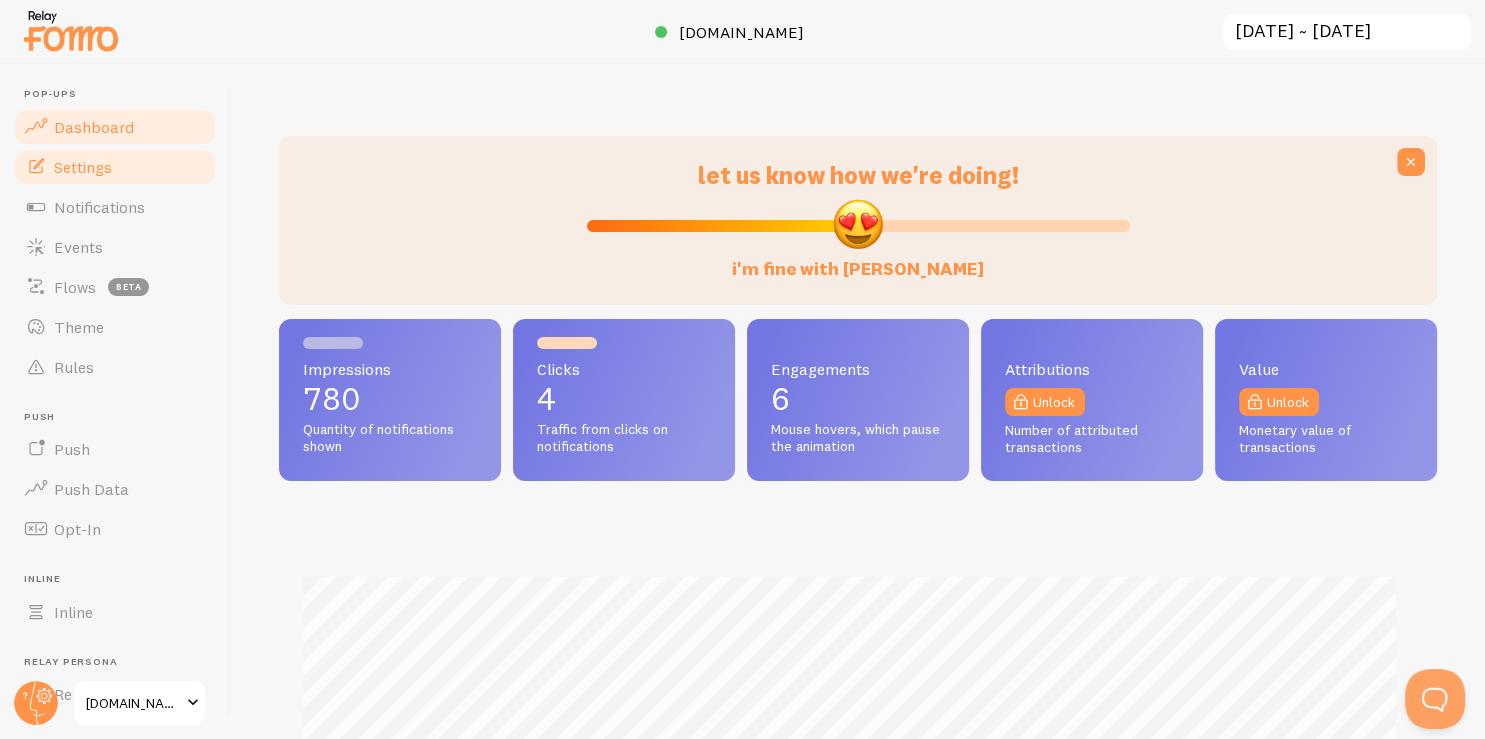click on "Settings" at bounding box center (115, 167) 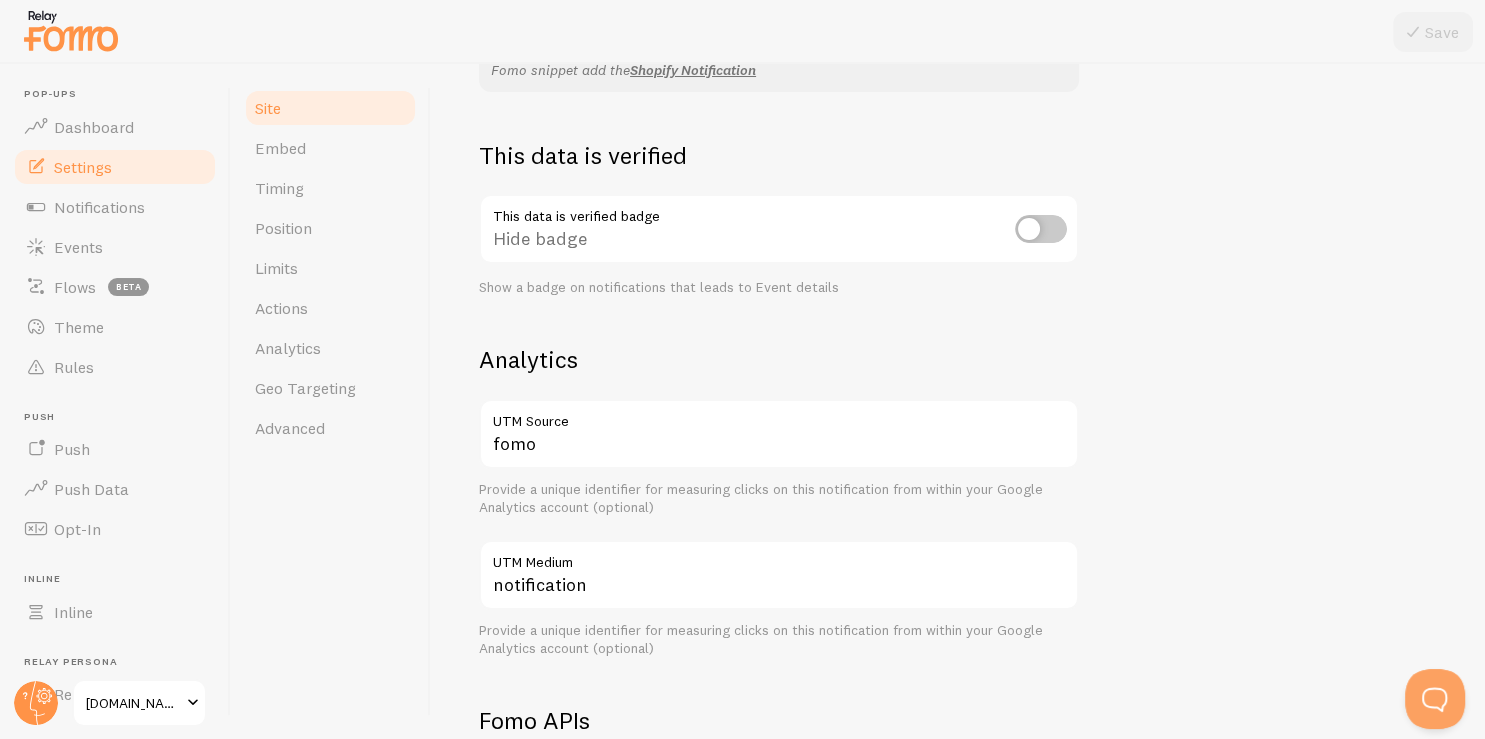 scroll, scrollTop: 187, scrollLeft: 0, axis: vertical 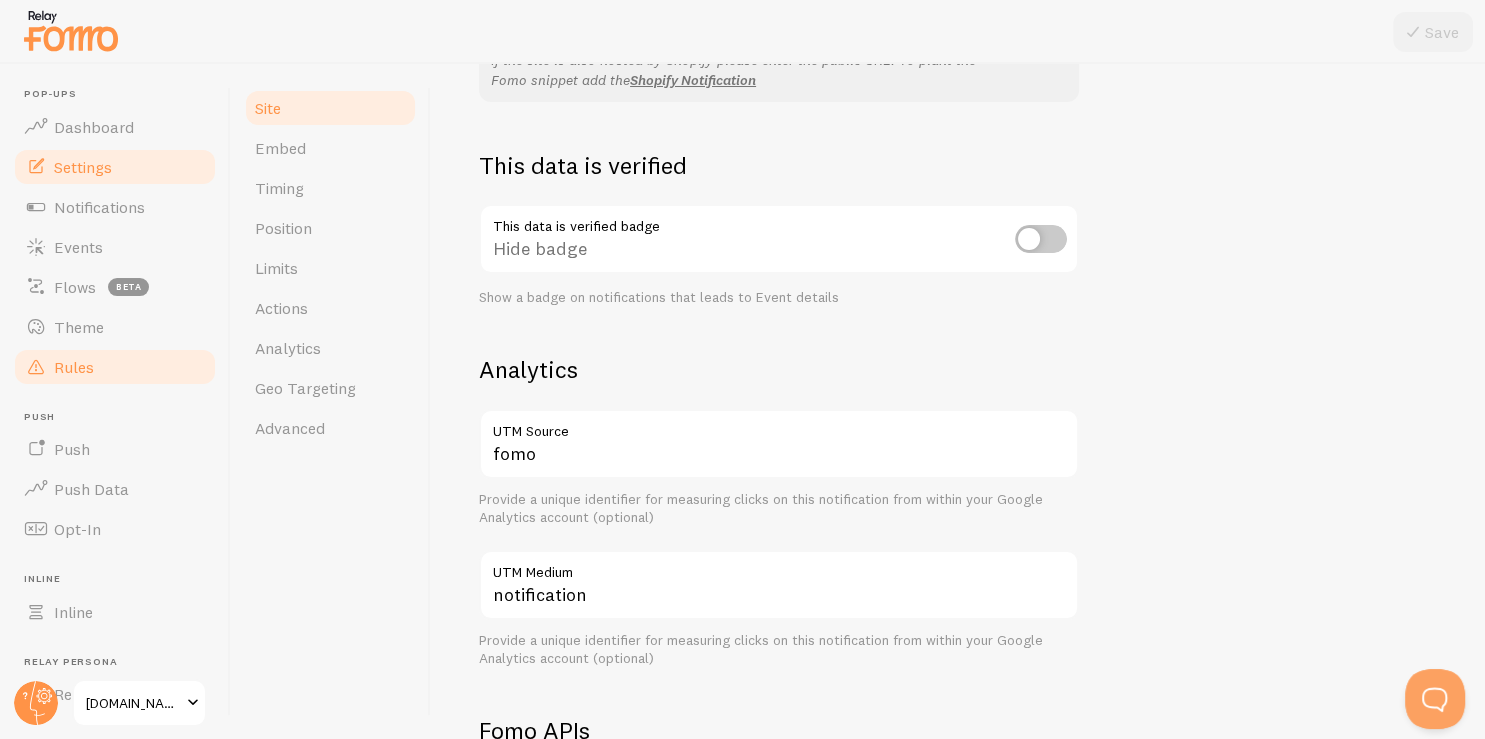 click on "Rules" at bounding box center [115, 367] 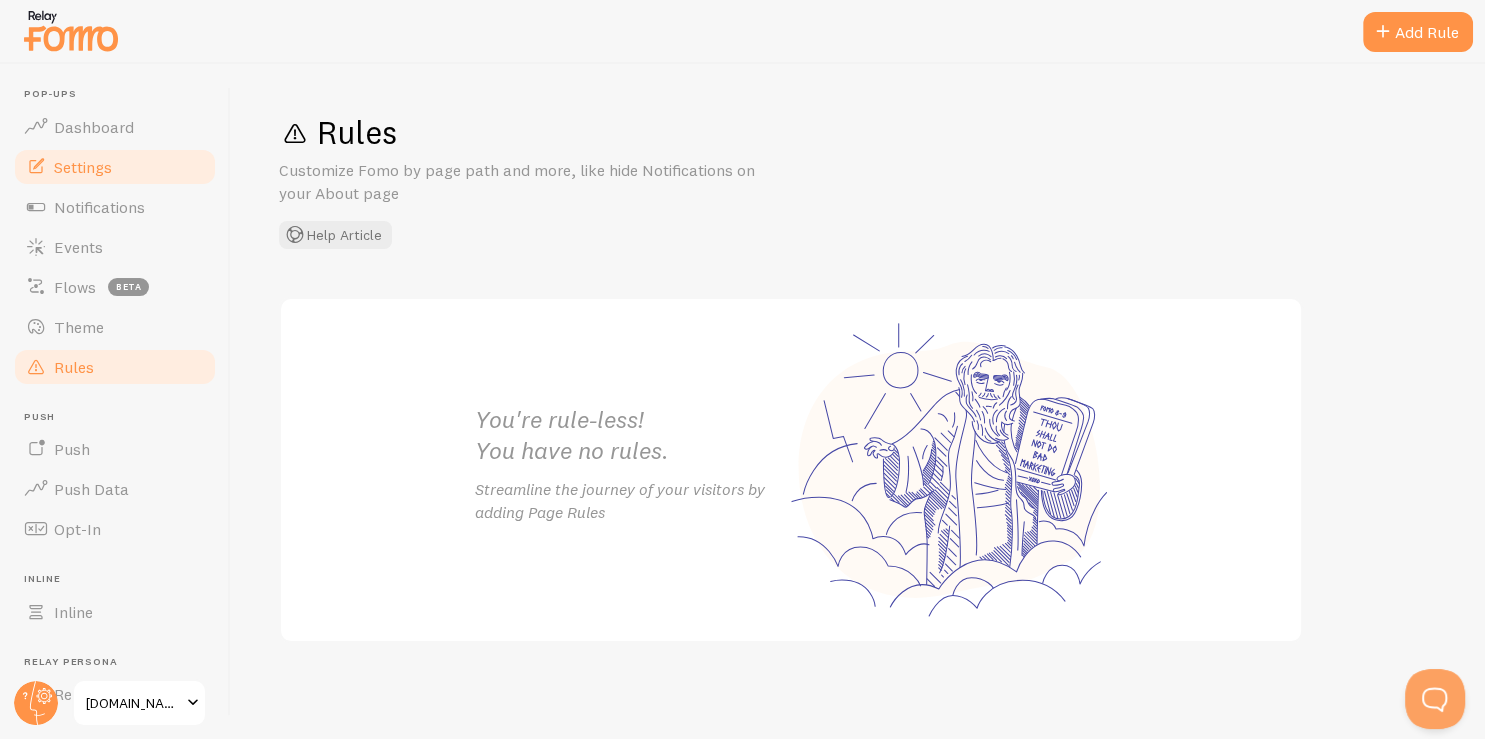 click on "Settings" at bounding box center (83, 167) 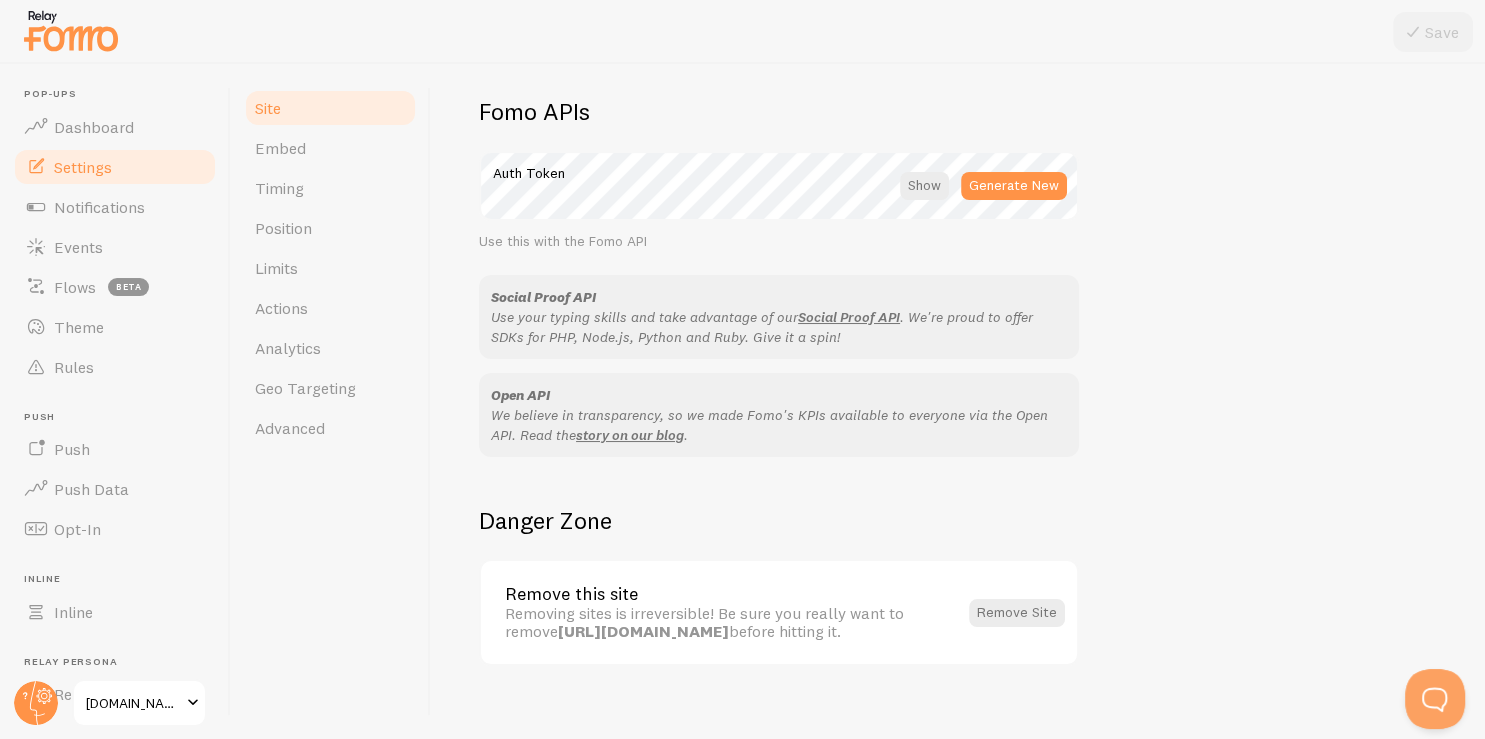 scroll, scrollTop: 1147, scrollLeft: 0, axis: vertical 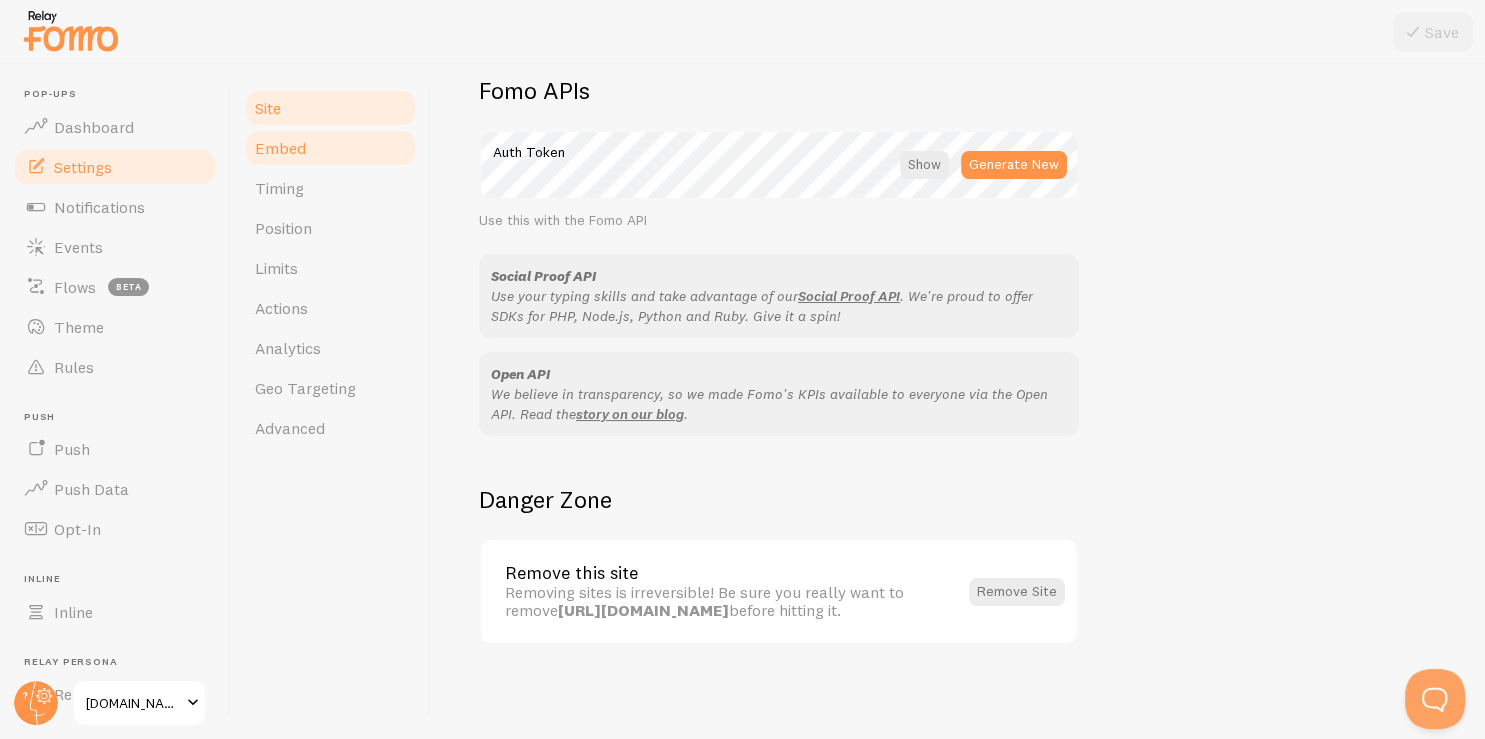 click on "Embed" at bounding box center [330, 148] 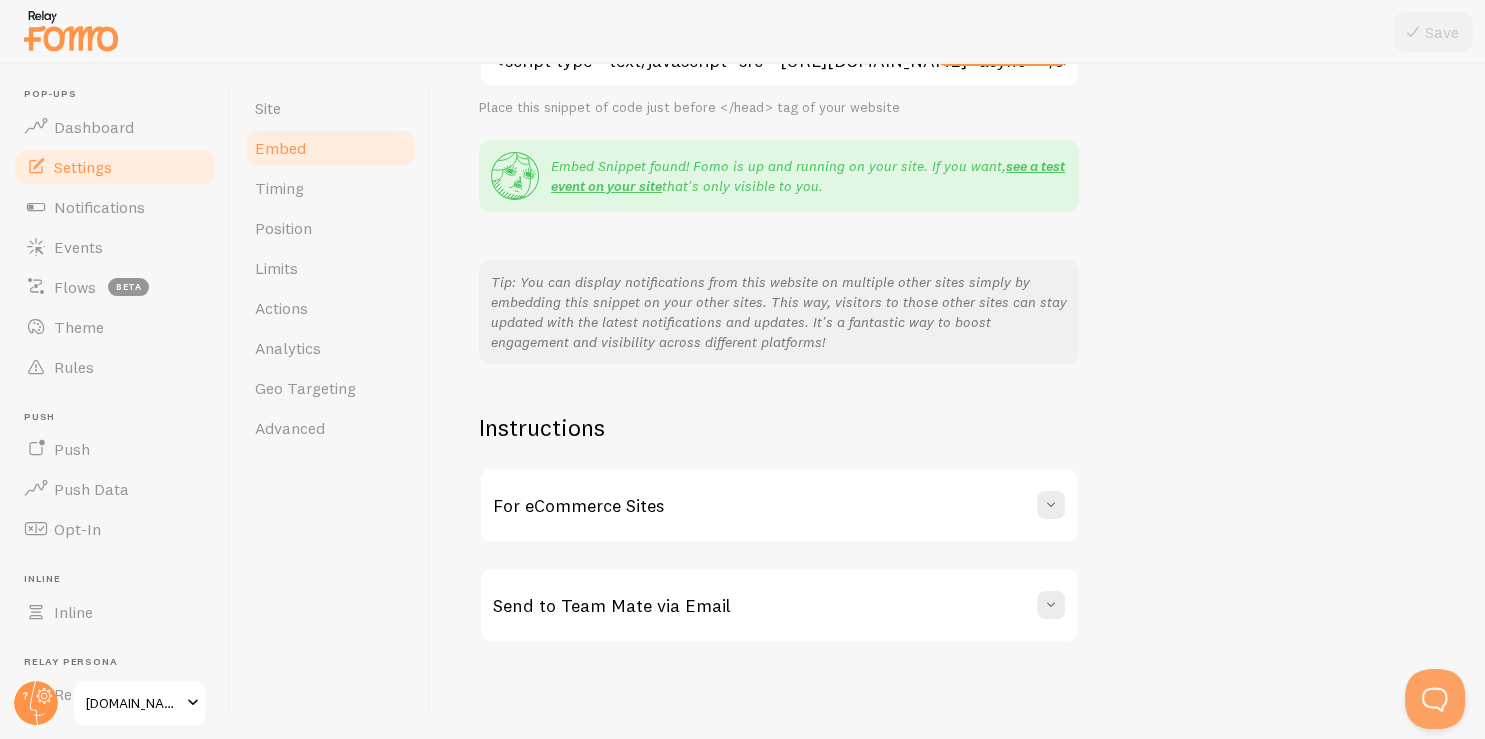 scroll, scrollTop: 0, scrollLeft: 0, axis: both 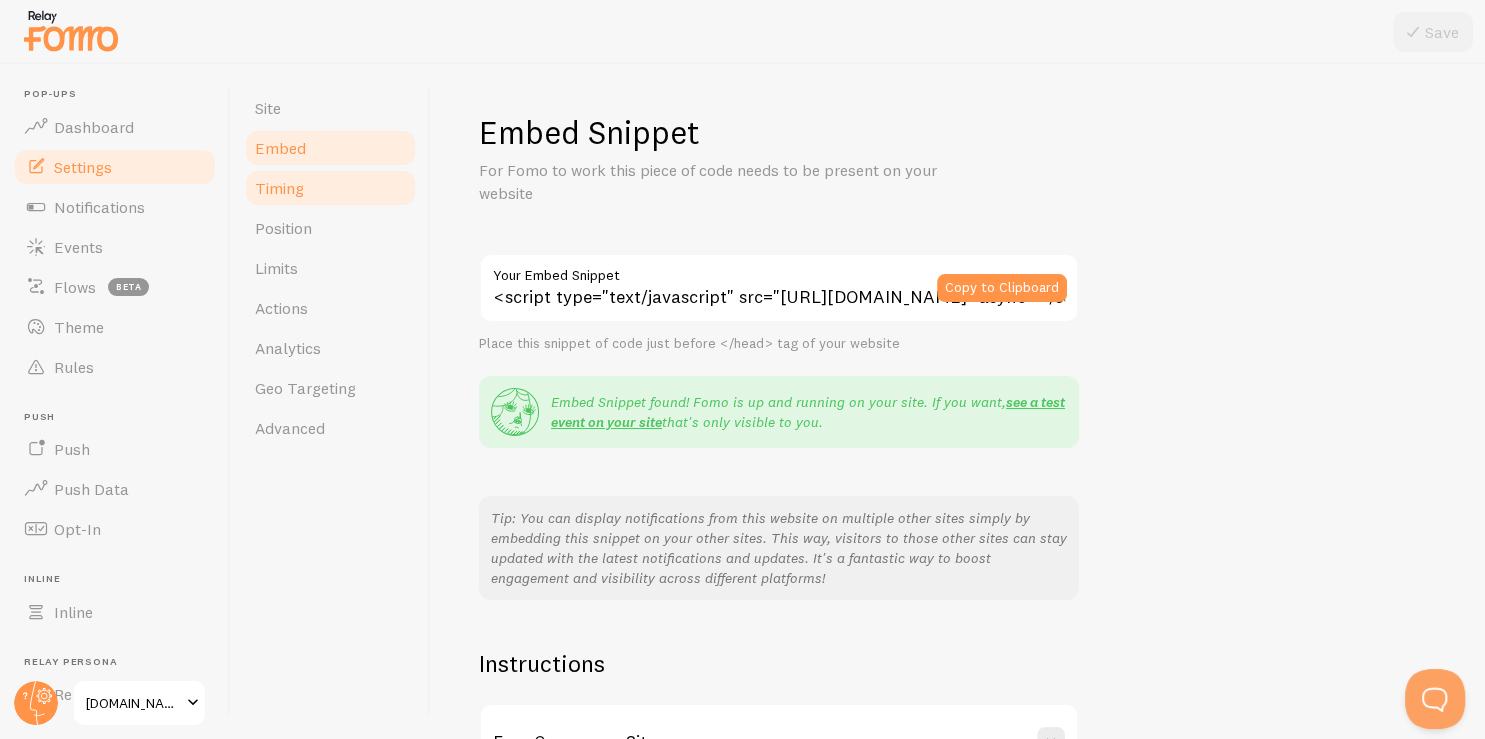 click on "Timing" at bounding box center [330, 188] 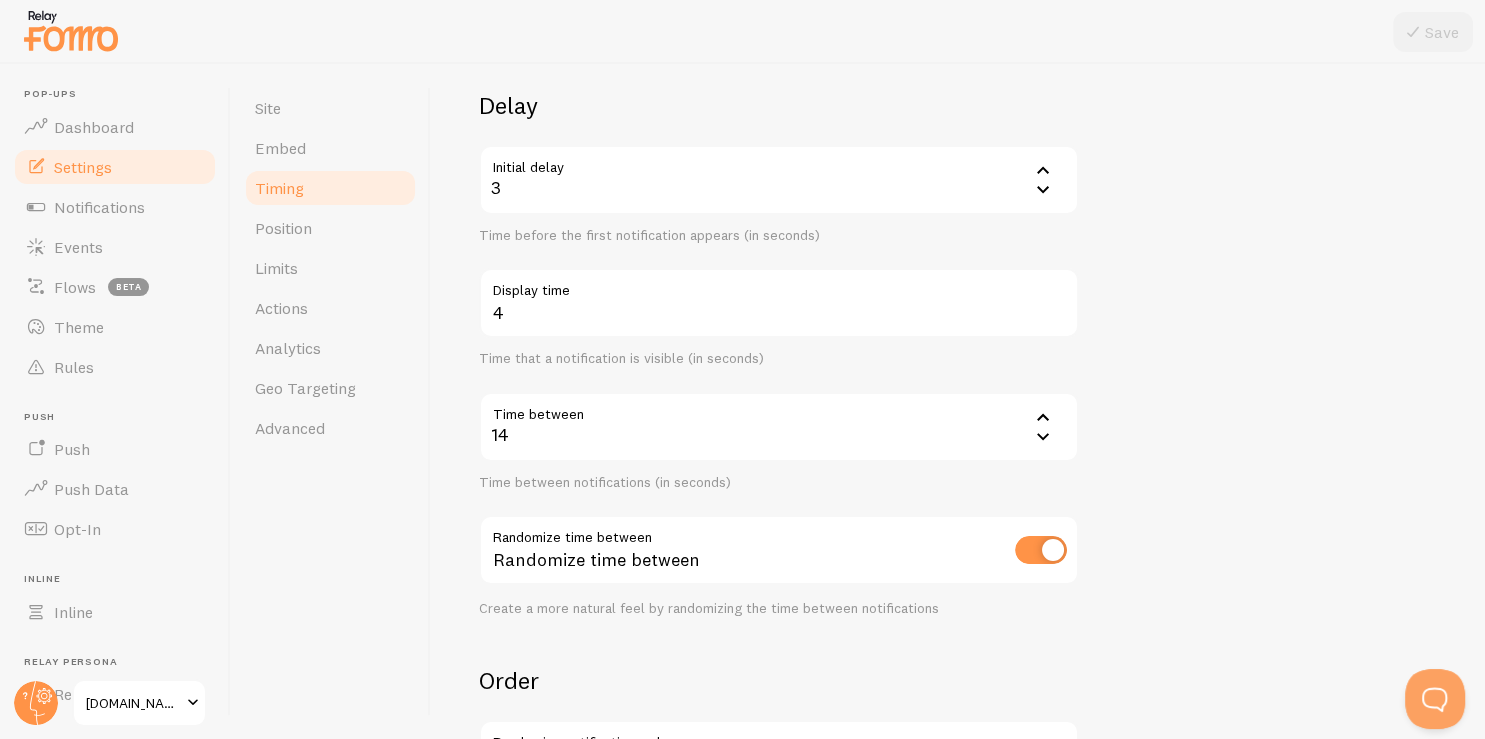 scroll, scrollTop: 122, scrollLeft: 0, axis: vertical 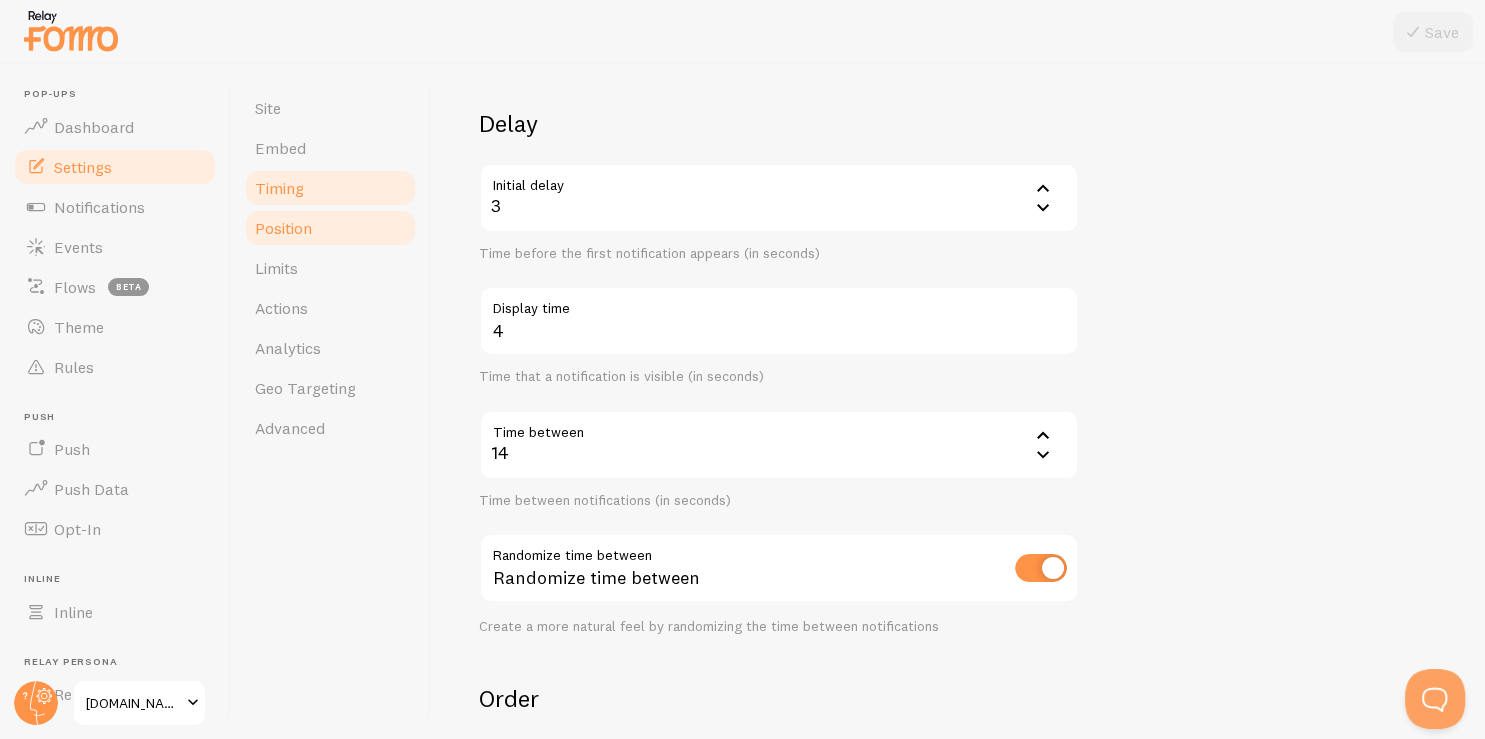 click on "Position" at bounding box center [330, 228] 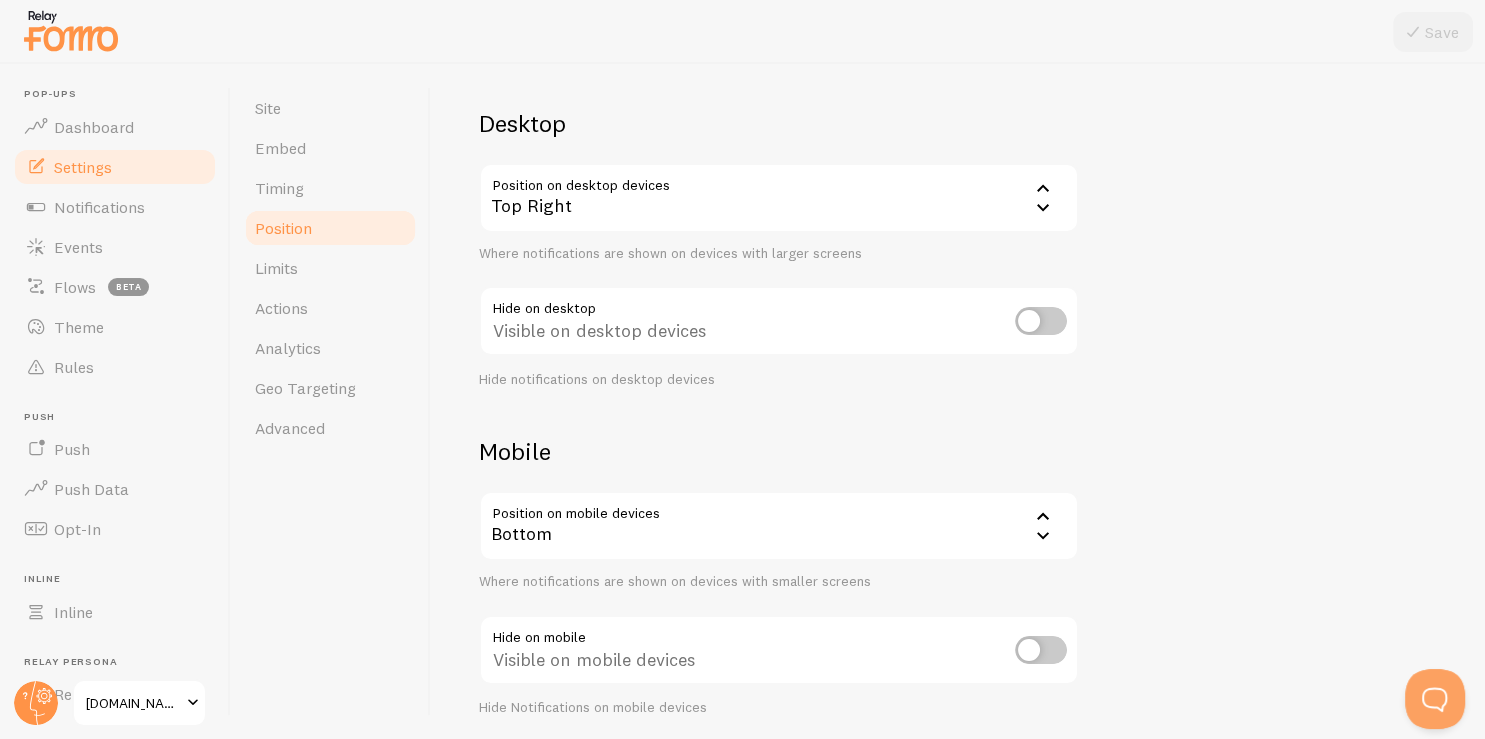 scroll, scrollTop: 0, scrollLeft: 0, axis: both 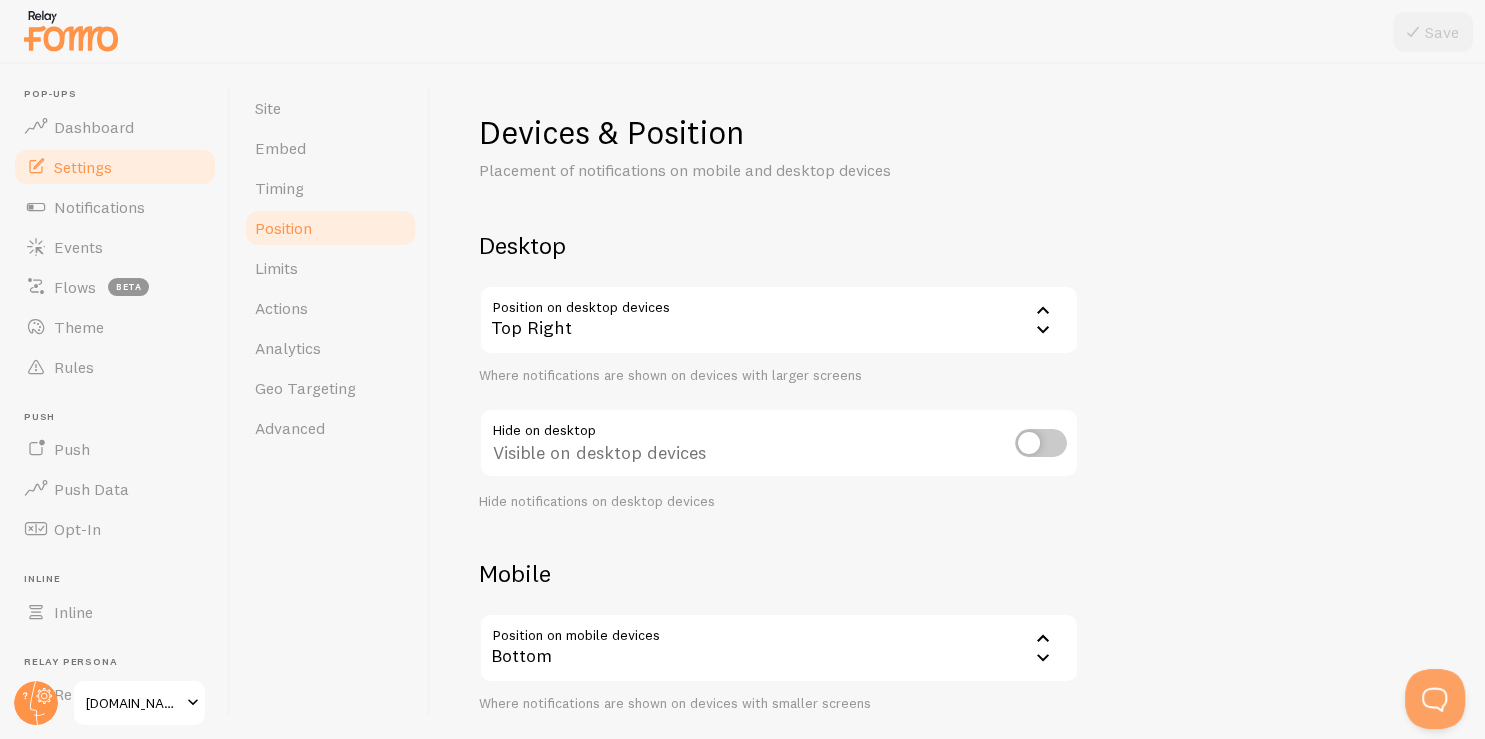click at bounding box center [1041, 443] 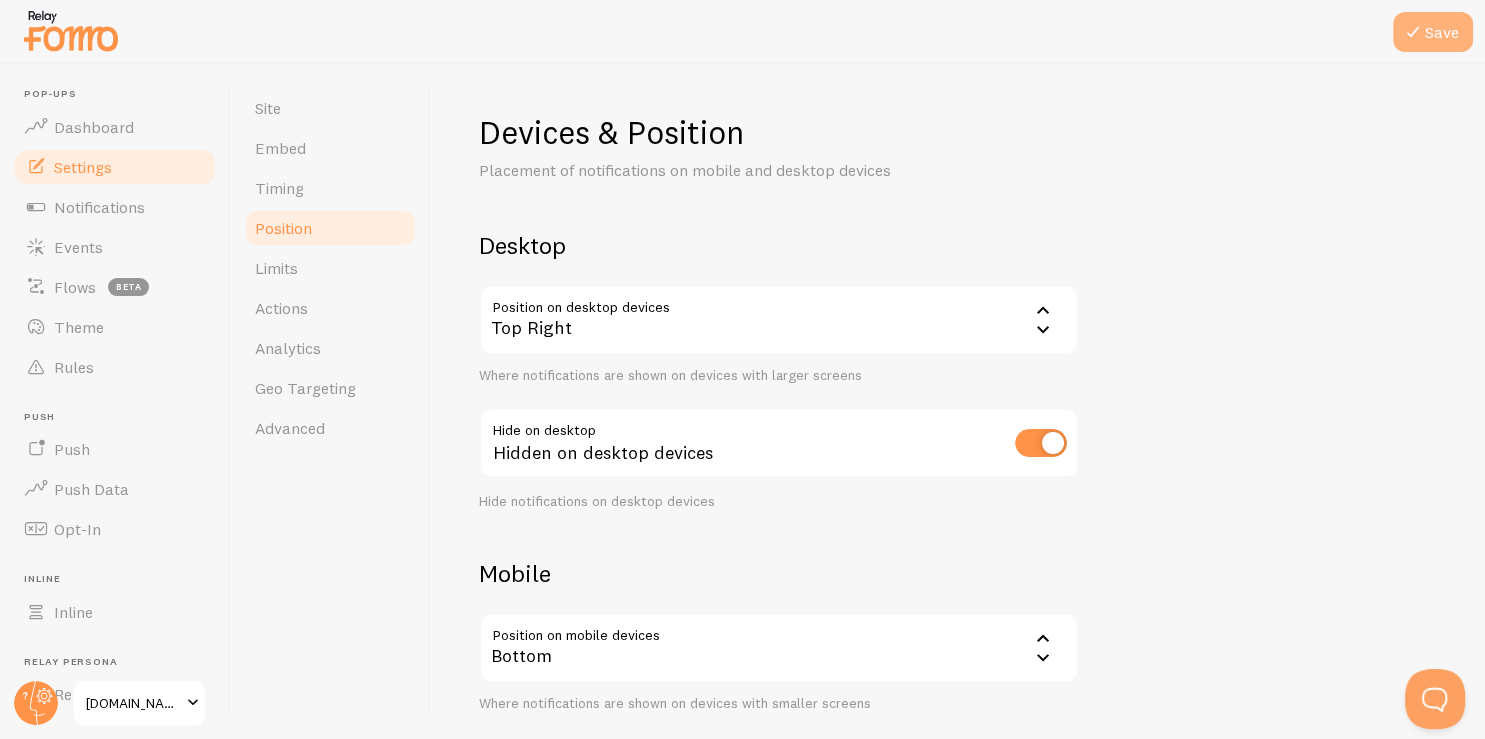 click on "Save" at bounding box center [1433, 32] 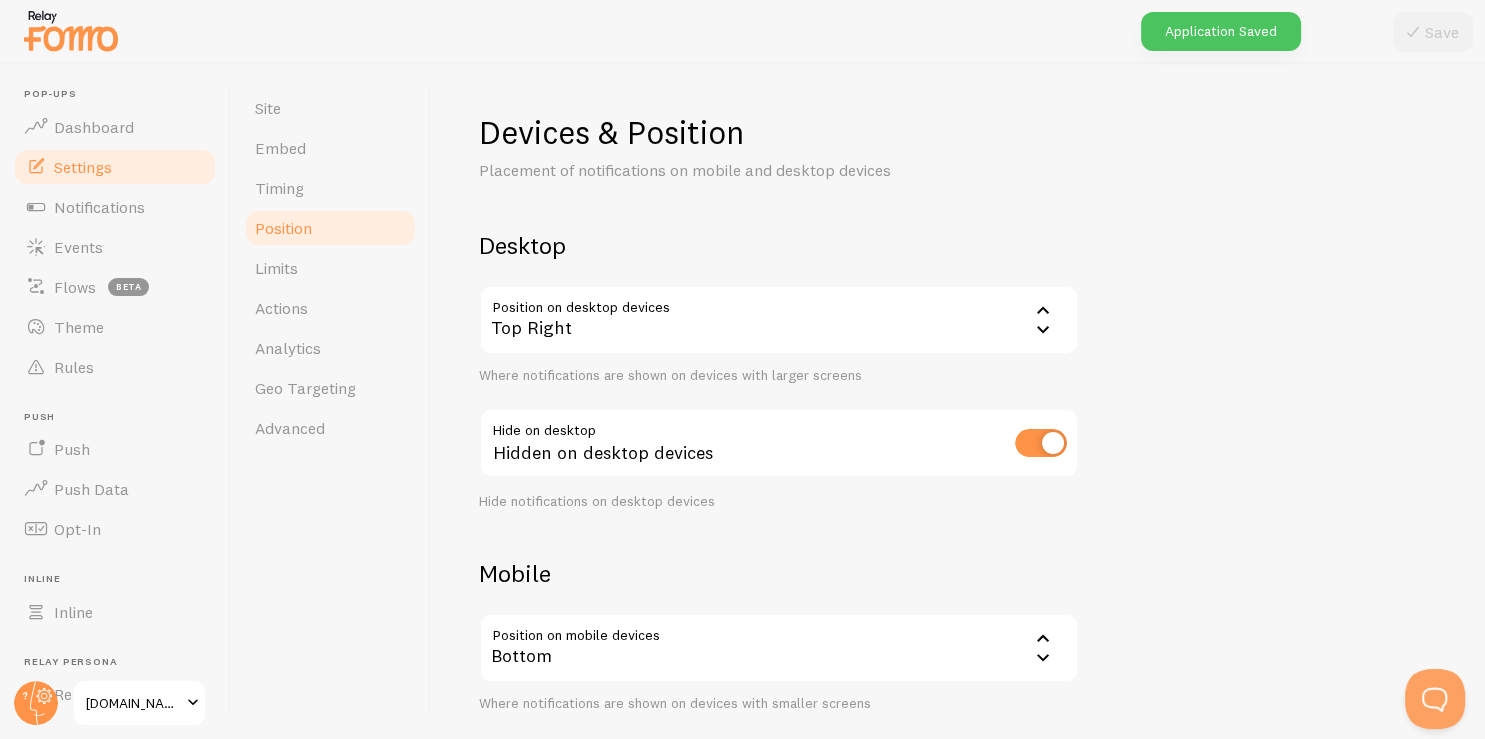 click at bounding box center (1041, 443) 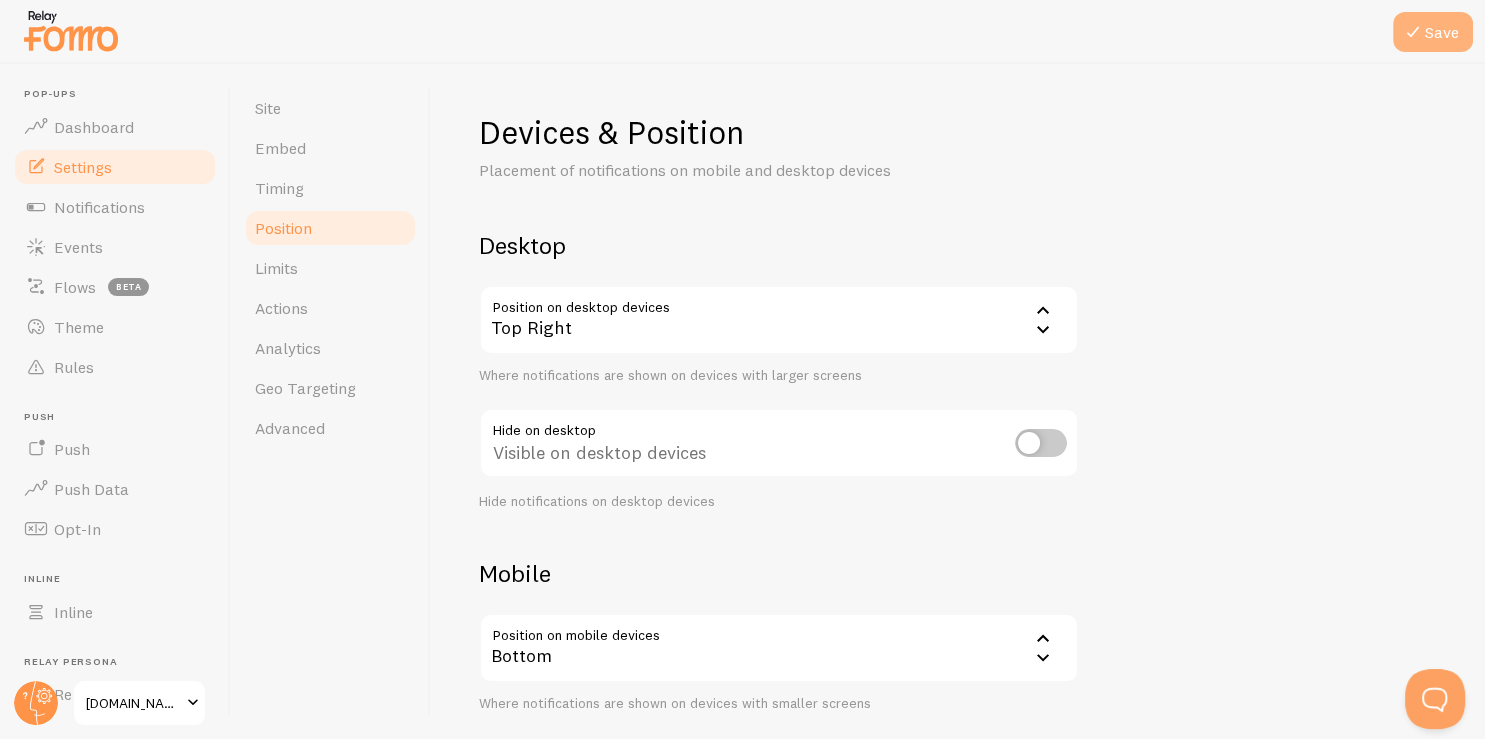 click on "Save" at bounding box center [1433, 32] 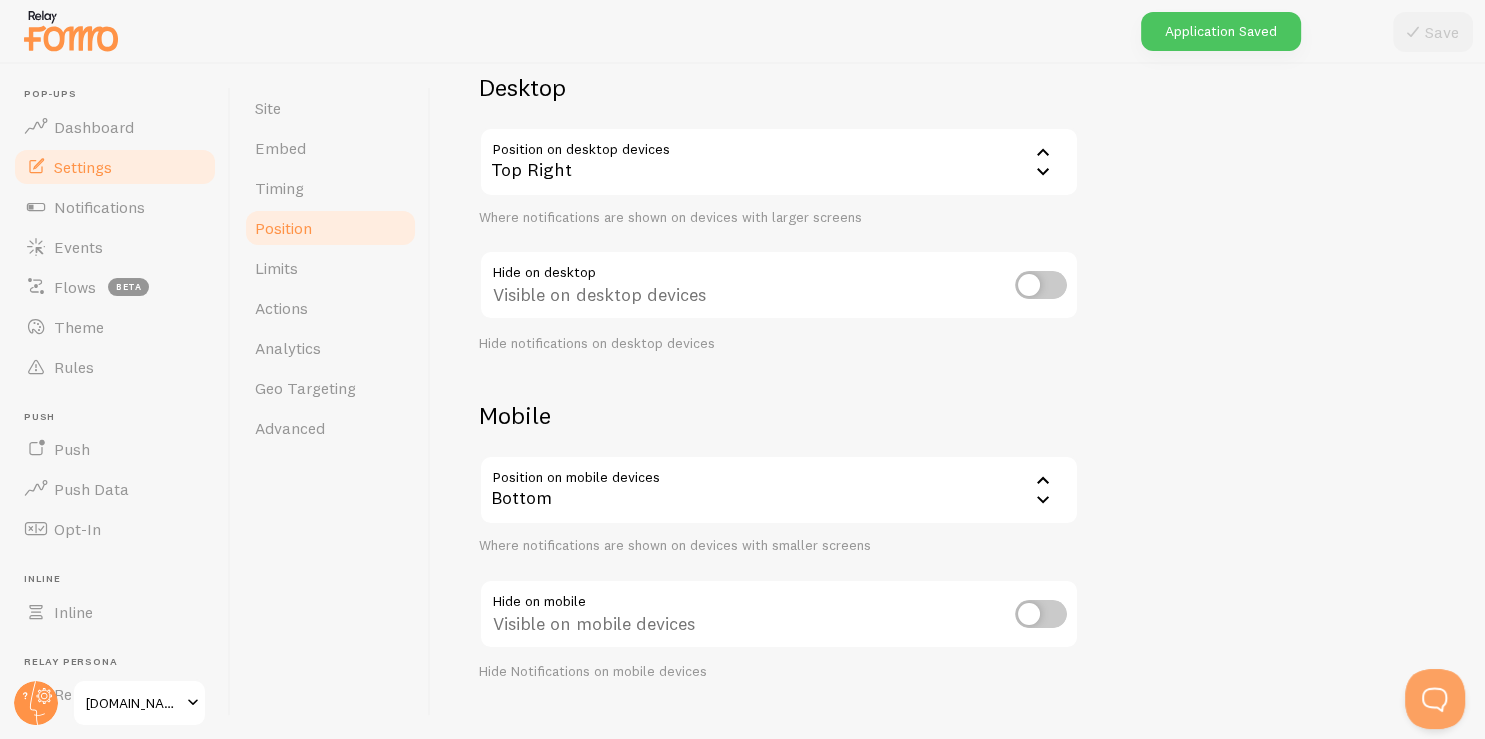 scroll, scrollTop: 194, scrollLeft: 0, axis: vertical 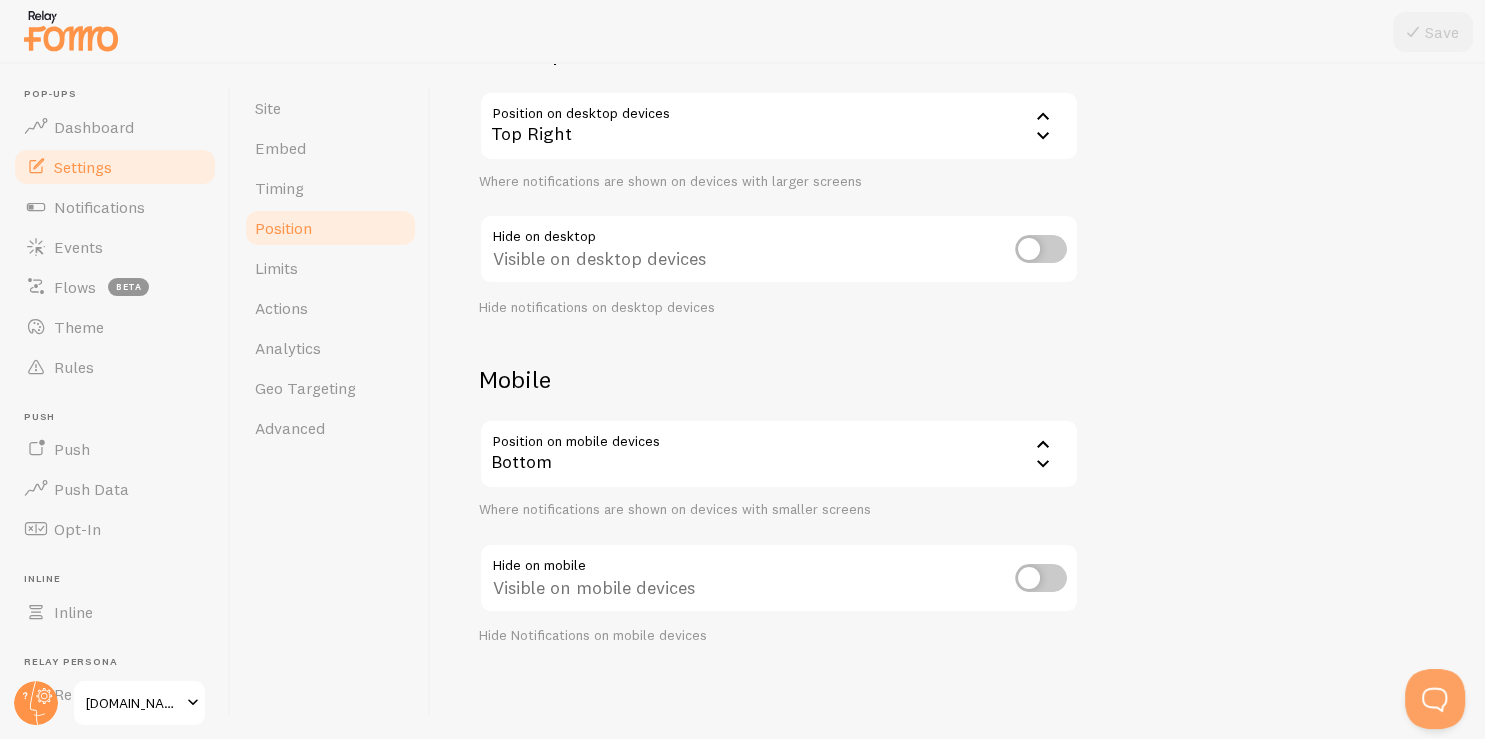 click 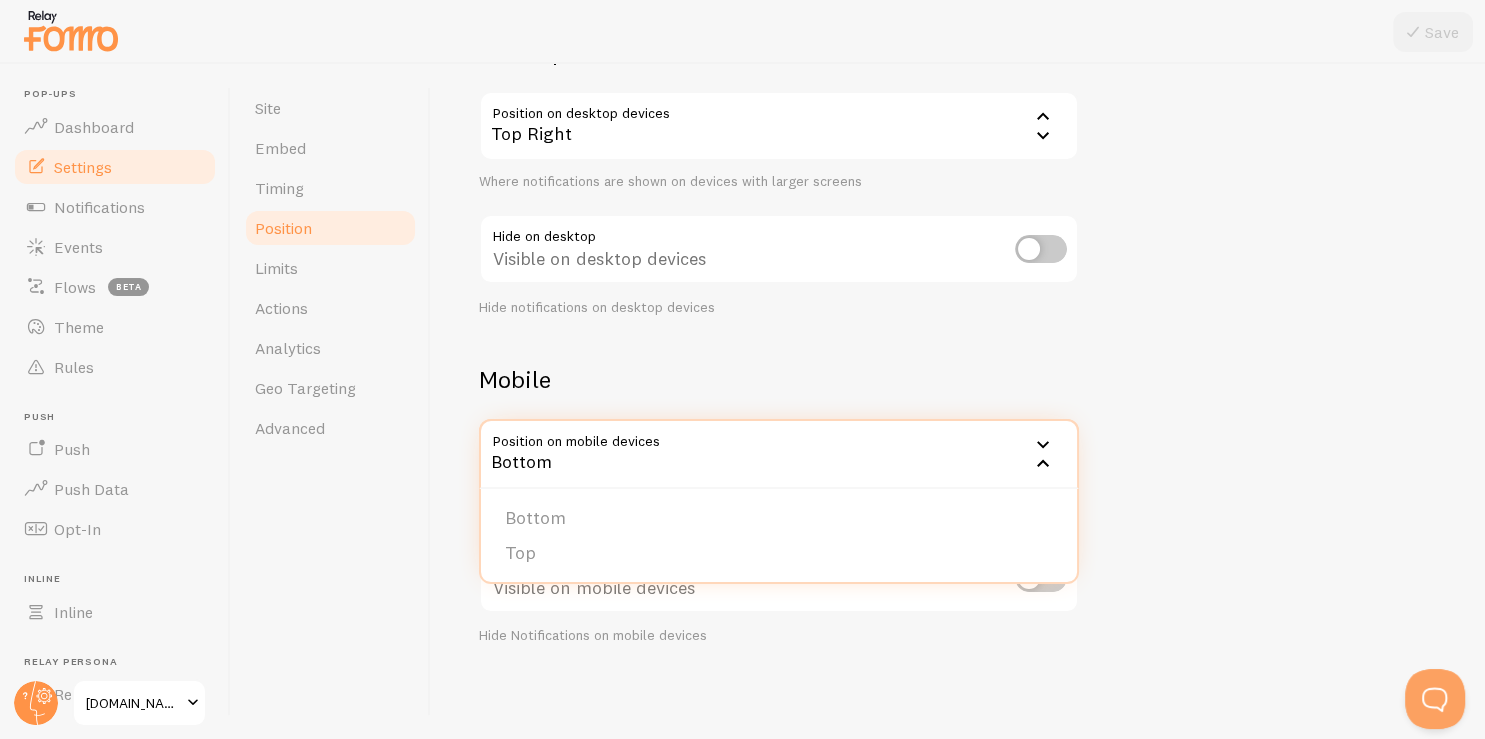 click on "Devices & Position
Placement of notifications on mobile and desktop devices
Desktop
Position on desktop devices   top_right   Top Right       Bottom Left  Bottom Right  Top Left  Top Right  Top Center  Bottom Center  Bottom Left - Slide In  Bottom Right - Slide In  Top Left - Slide In  Top Right - Slide In    Where notifications are shown on devices with larger screens       Hide on desktop   Visible on desktop devices   Hide notifications on desktop devices
Mobile
Position on mobile devices   bottom   Bottom       Bottom  Top    Where notifications are shown on devices with smaller screens       Hide on mobile   Visible on mobile devices   Hide Notifications on mobile devices" at bounding box center (958, 281) 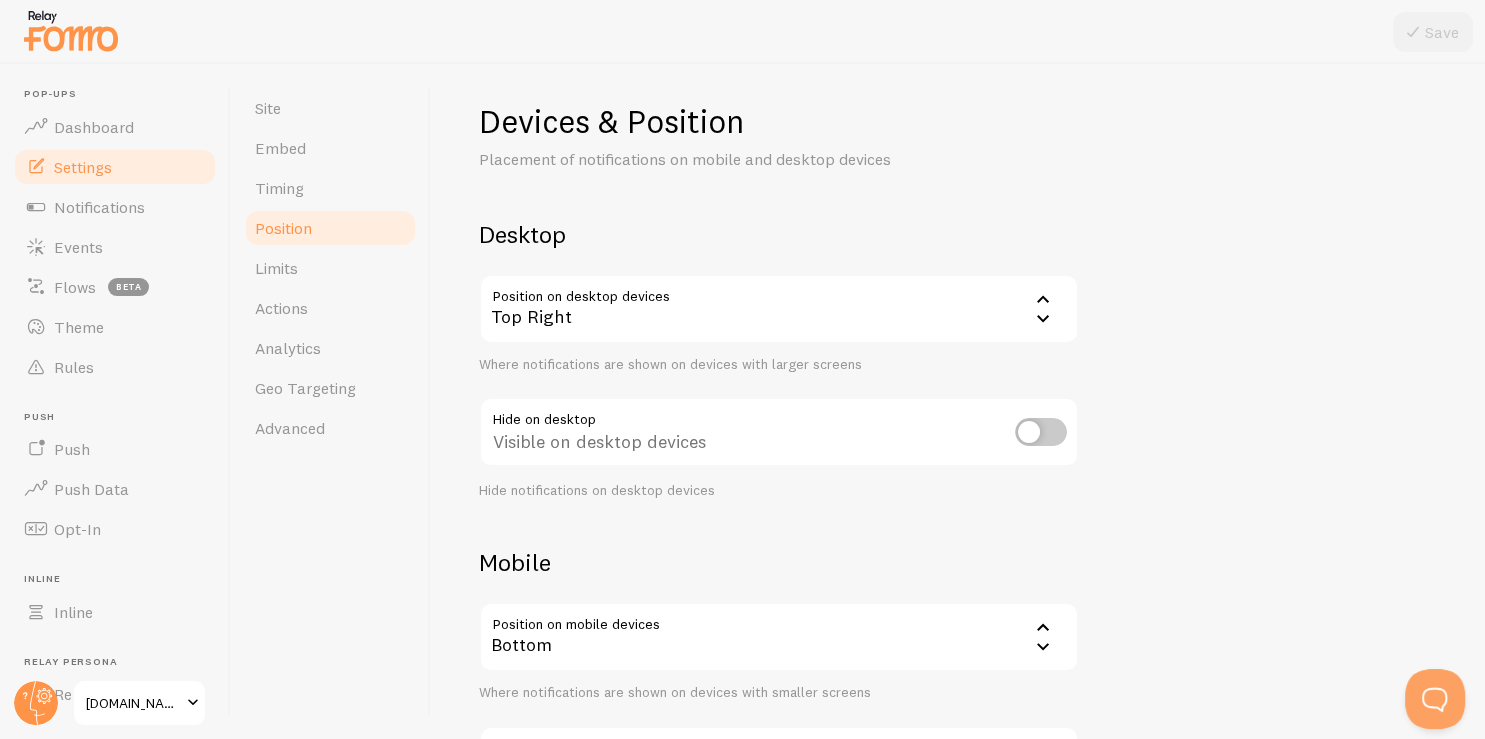 scroll, scrollTop: 0, scrollLeft: 0, axis: both 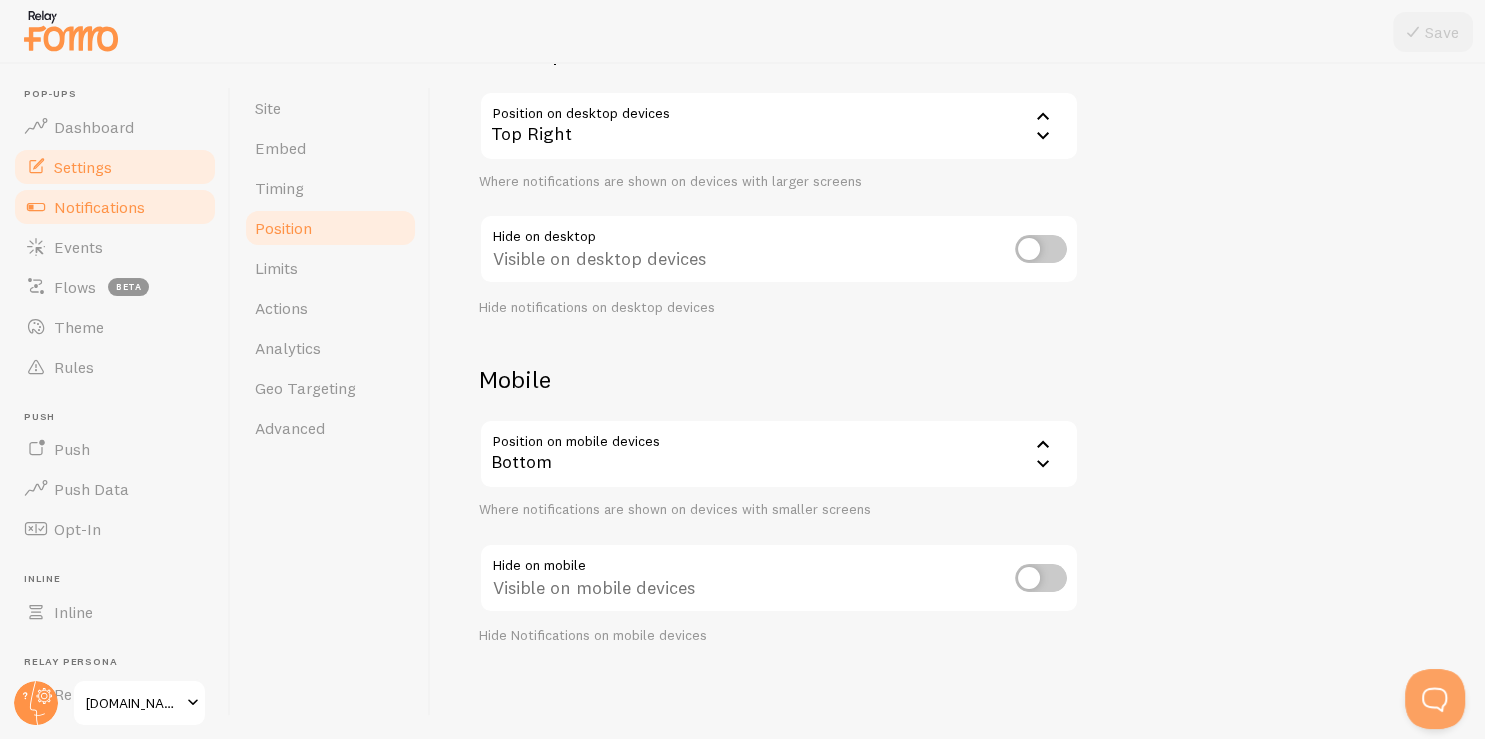 click on "Notifications" at bounding box center [115, 207] 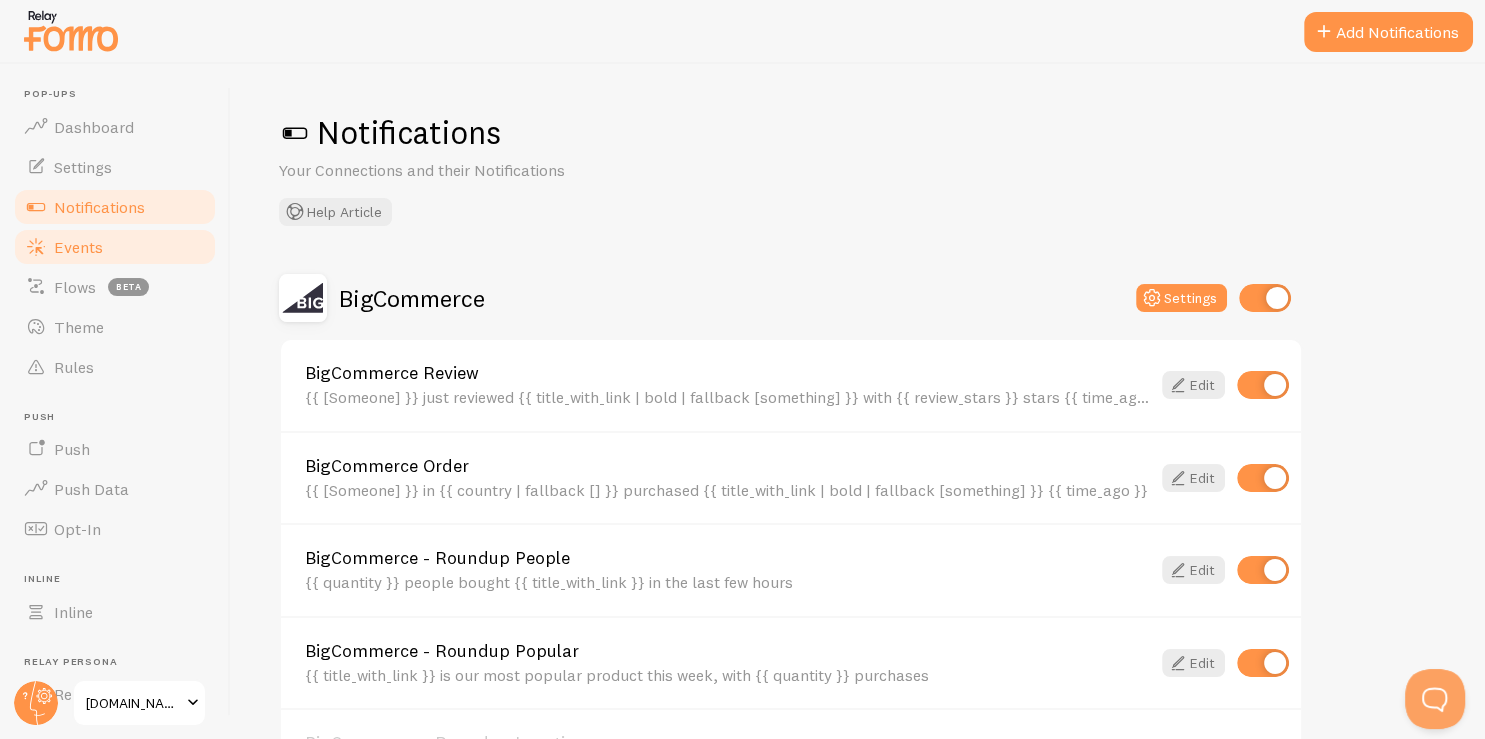 click on "Events" at bounding box center (78, 247) 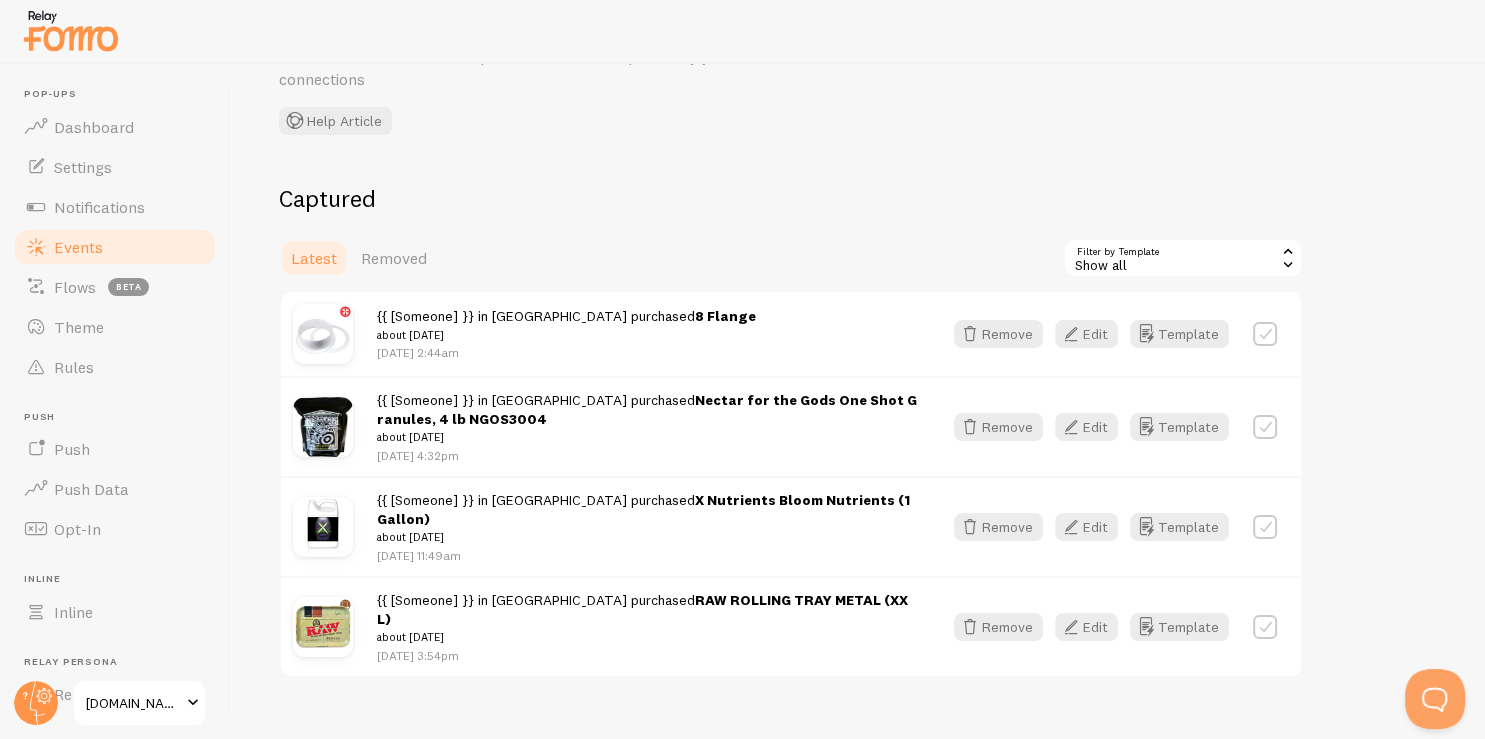 scroll, scrollTop: 120, scrollLeft: 0, axis: vertical 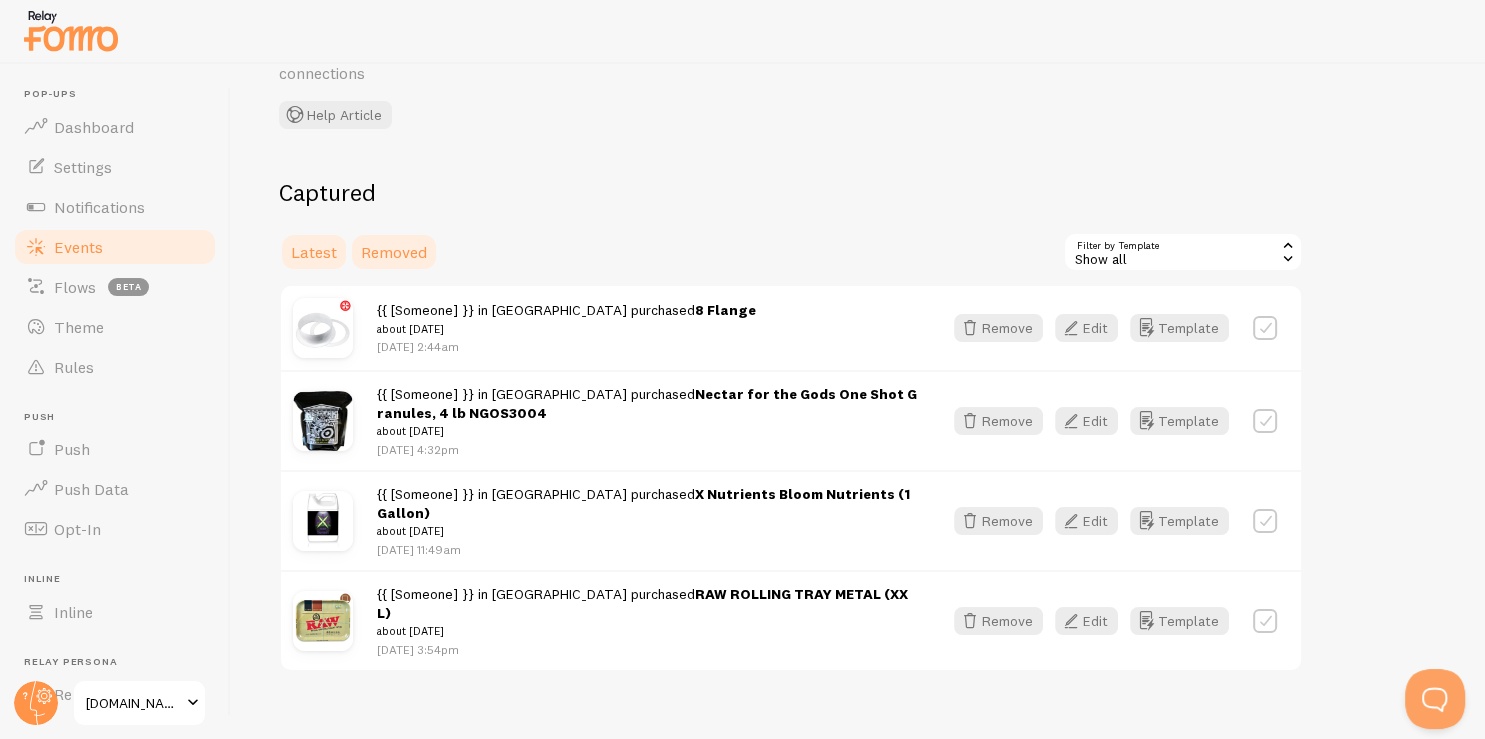 click on "Removed" at bounding box center (394, 252) 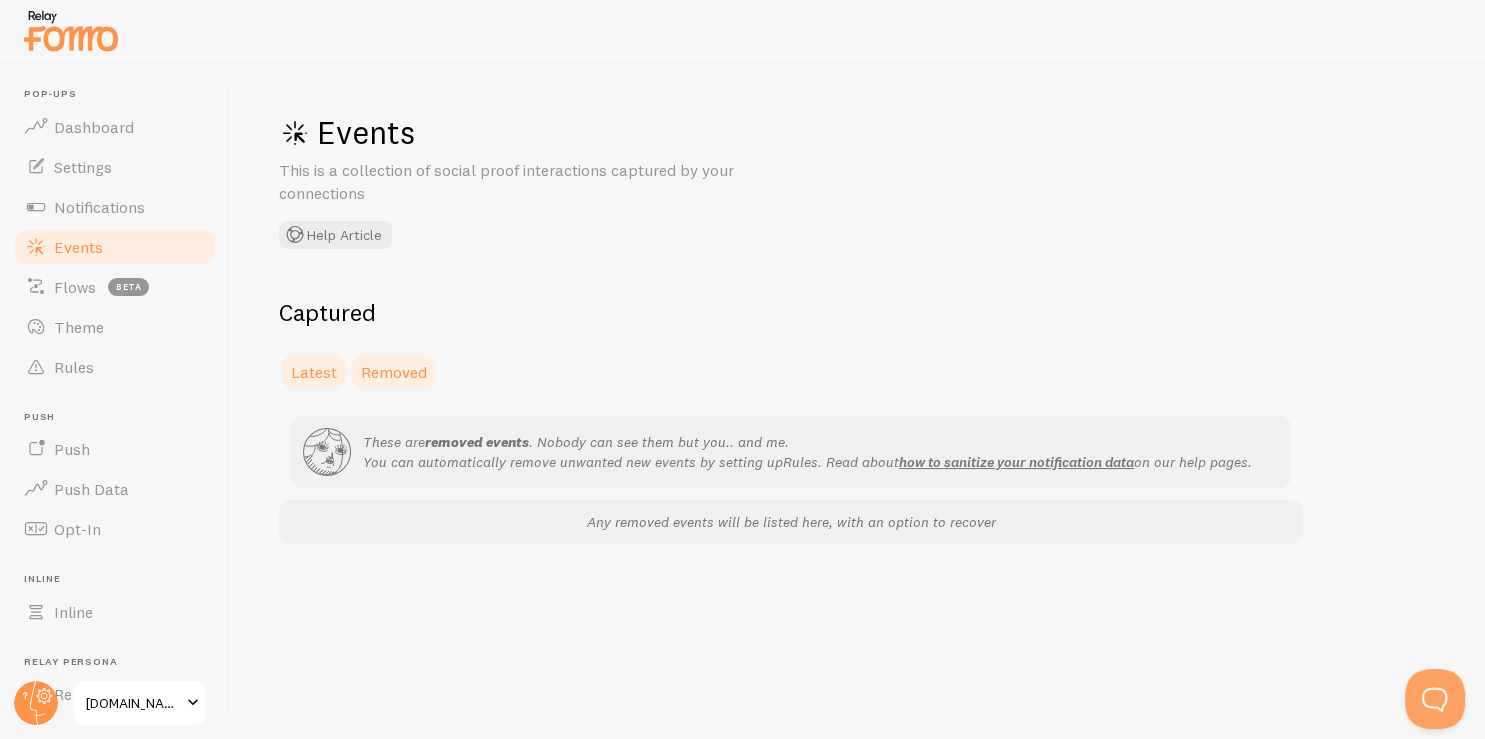 click on "Latest" at bounding box center [314, 372] 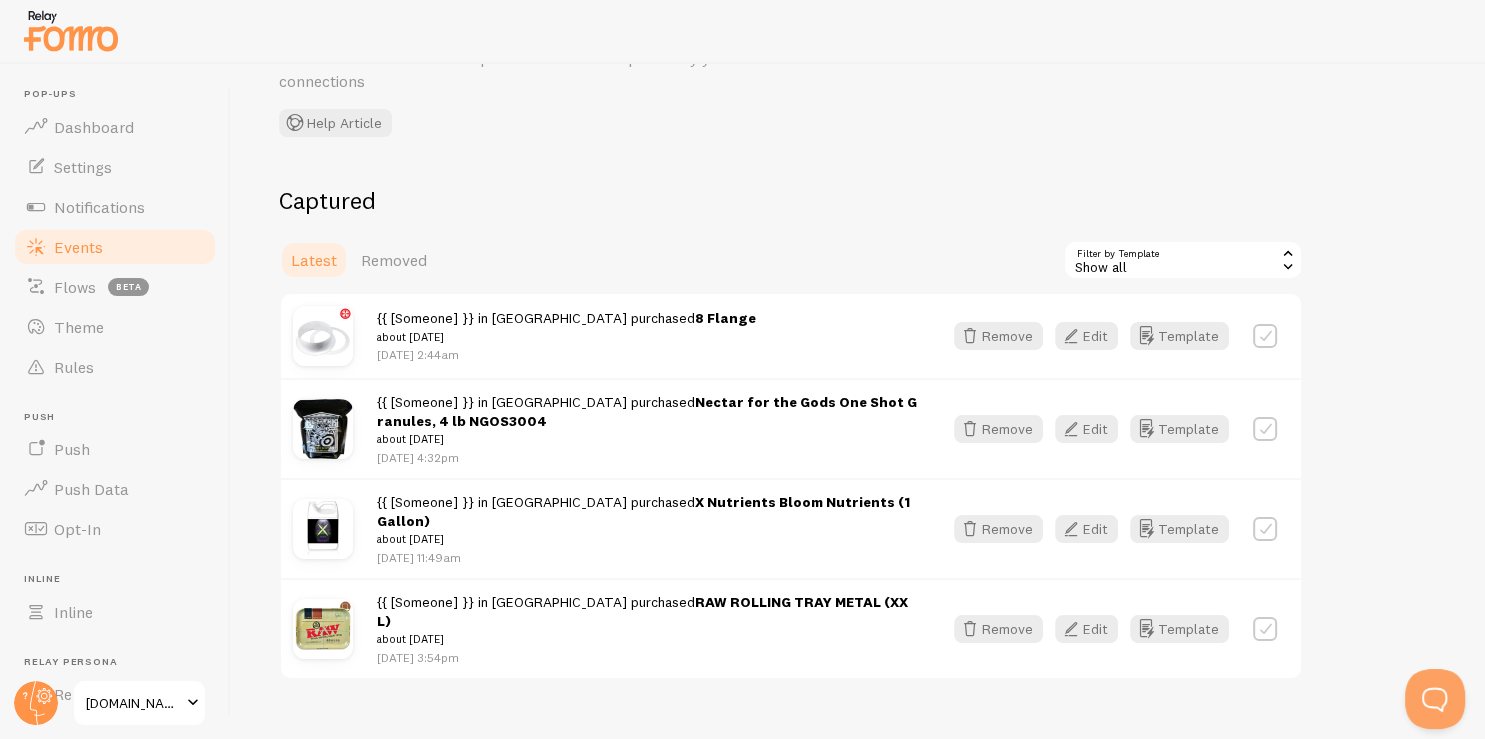 scroll, scrollTop: 120, scrollLeft: 0, axis: vertical 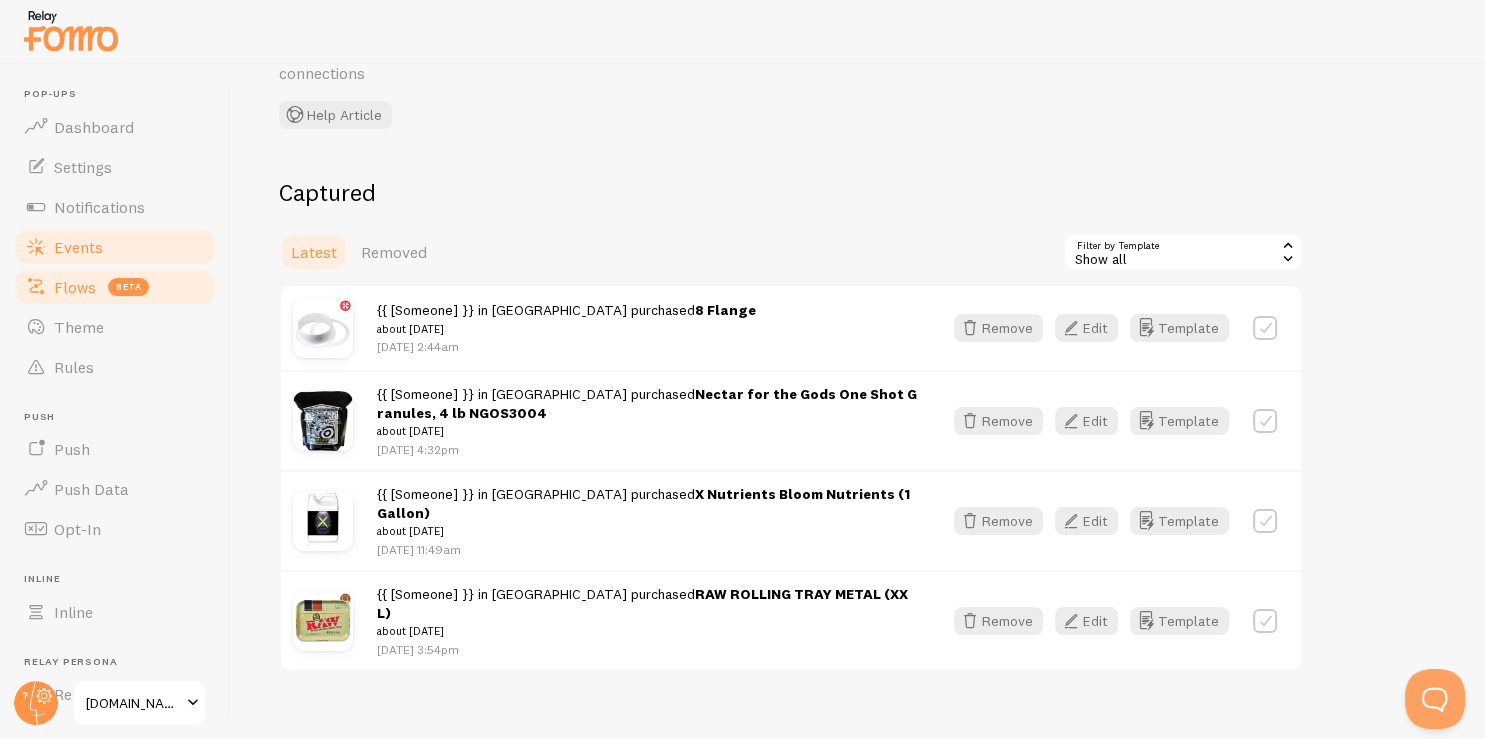 click on "Flows
beta" at bounding box center (115, 287) 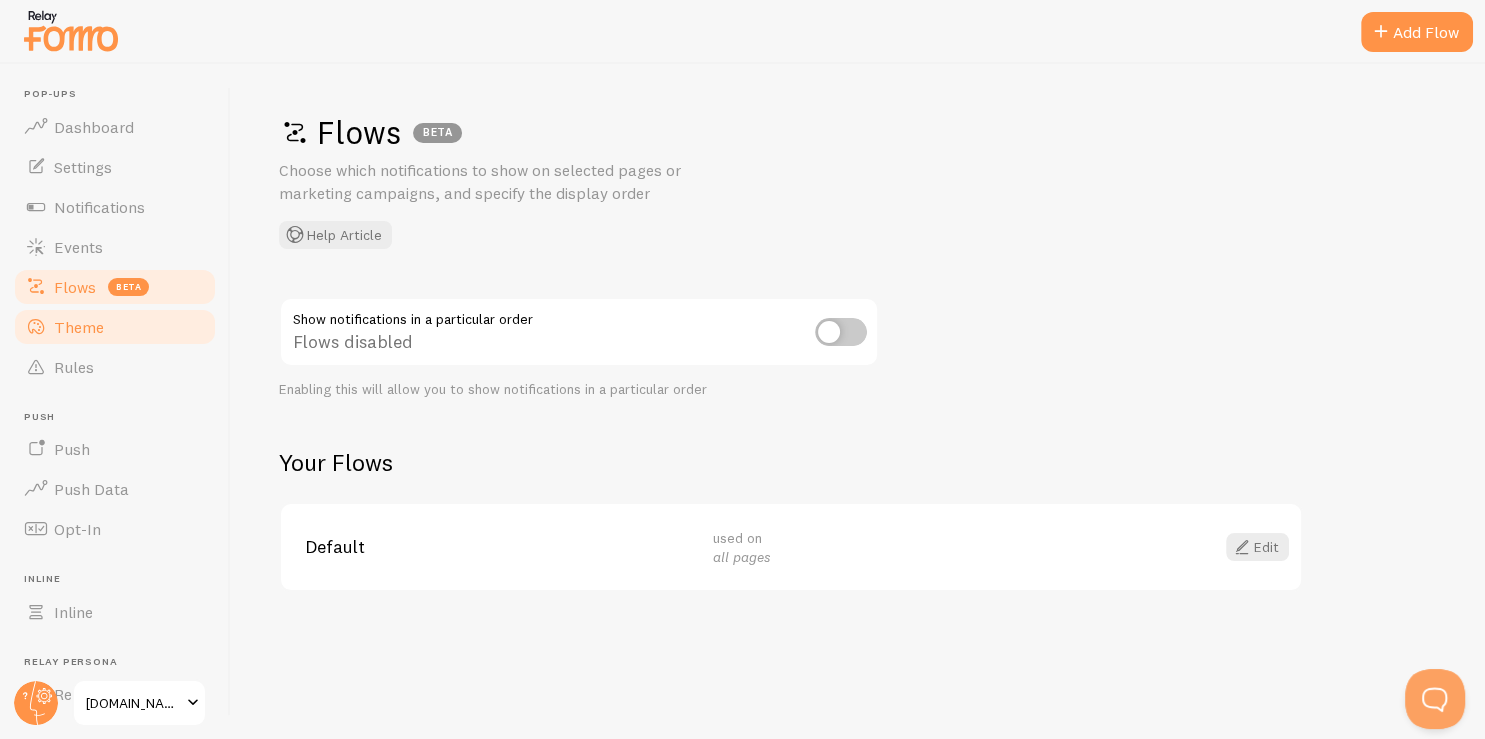 click on "Theme" at bounding box center (115, 327) 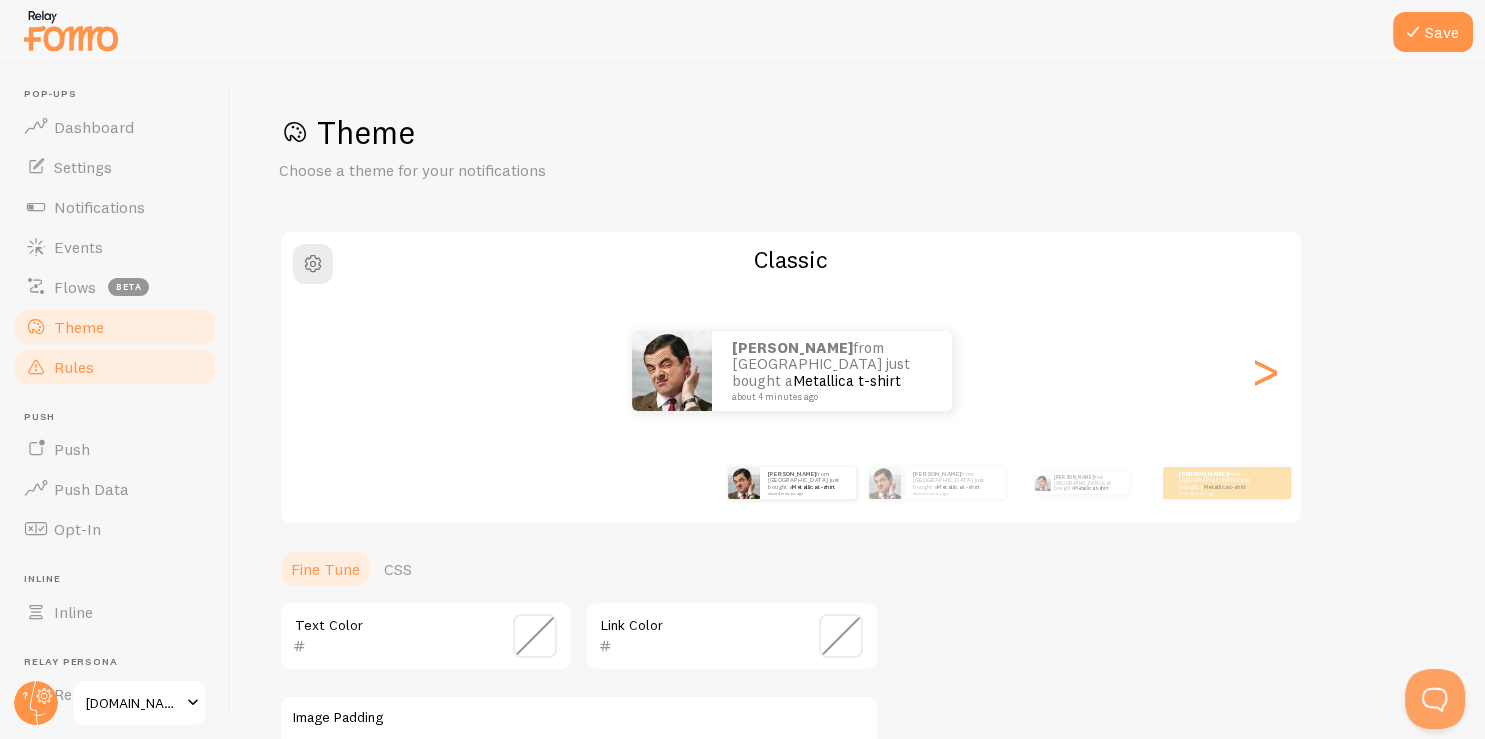 click on "Rules" at bounding box center [74, 367] 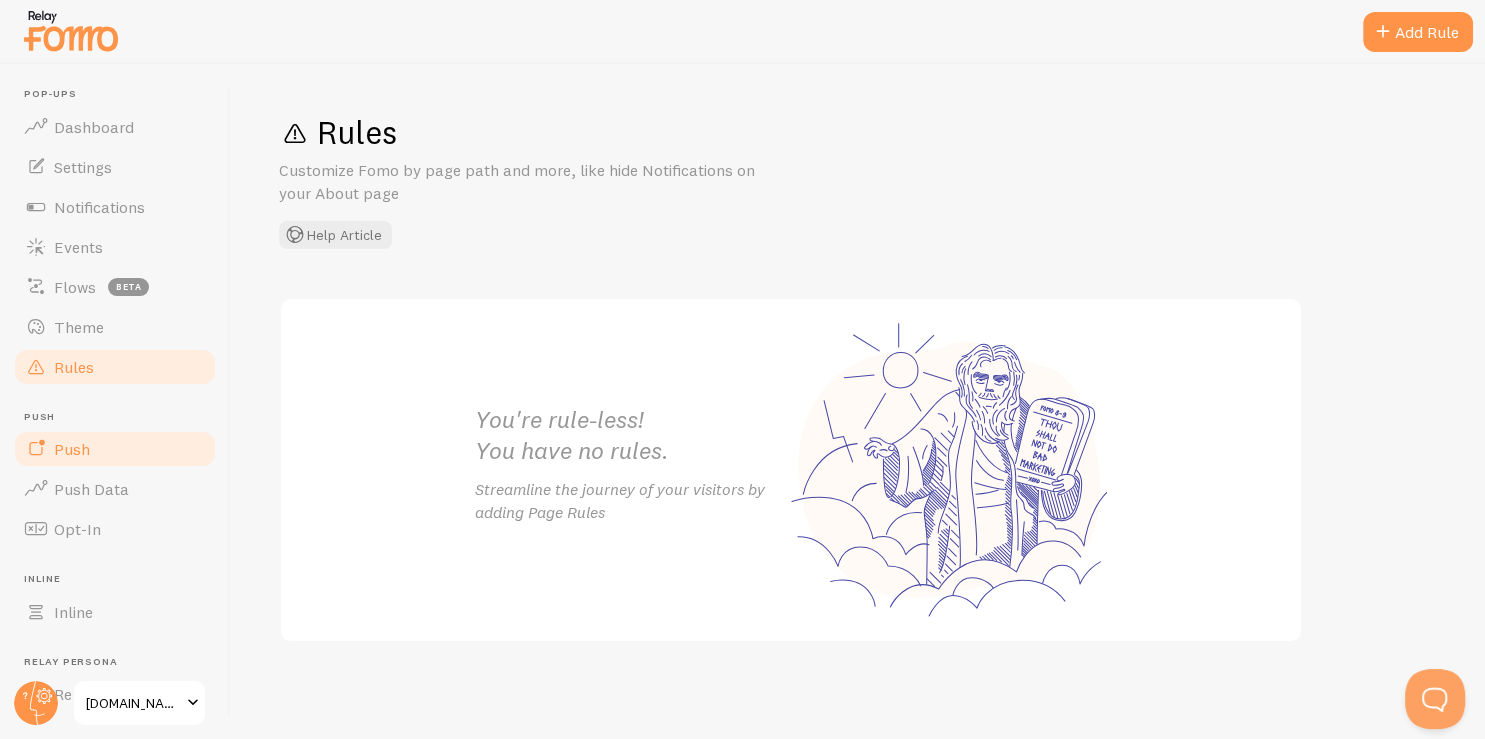 click on "Push" at bounding box center (72, 449) 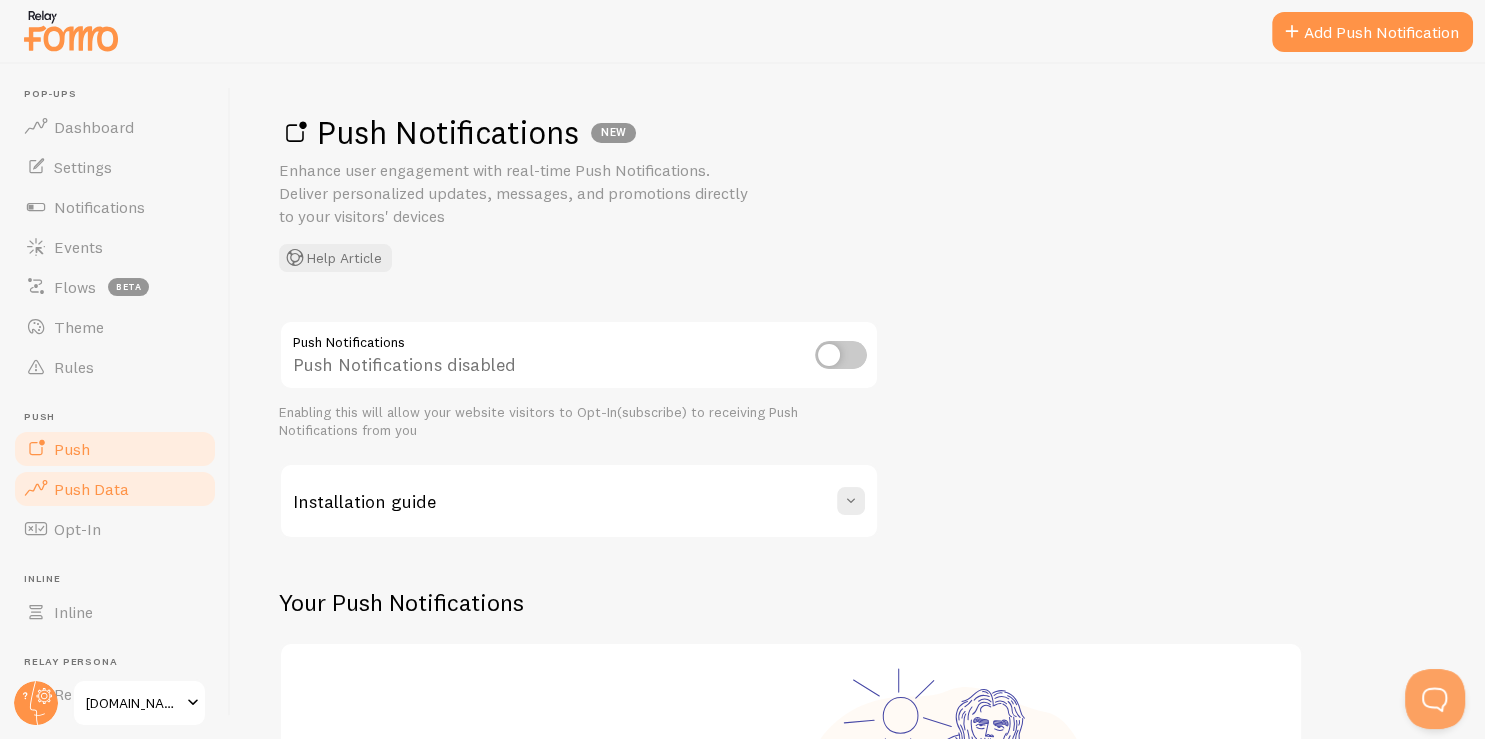click on "Push Data" at bounding box center [91, 489] 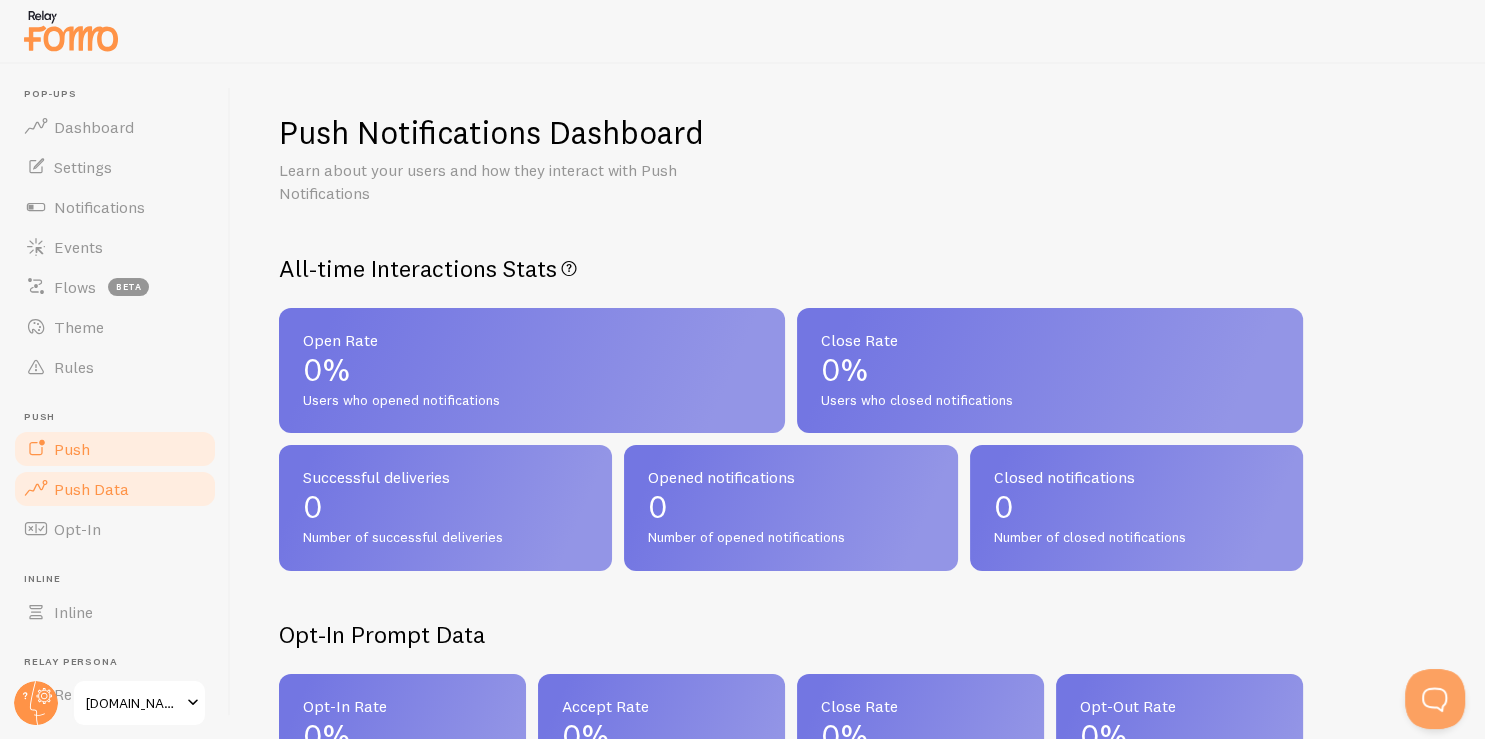 click on "Push" at bounding box center [115, 449] 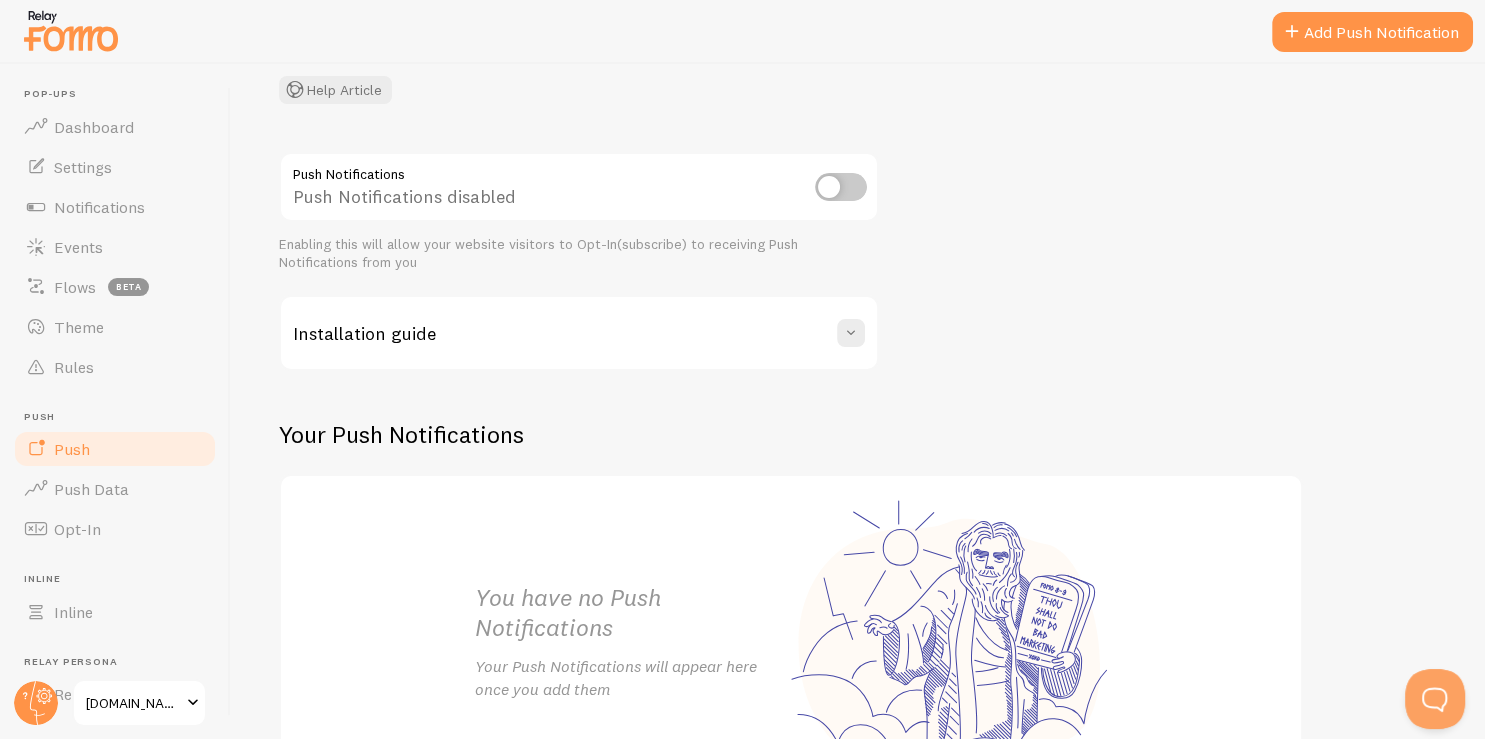 scroll, scrollTop: 320, scrollLeft: 0, axis: vertical 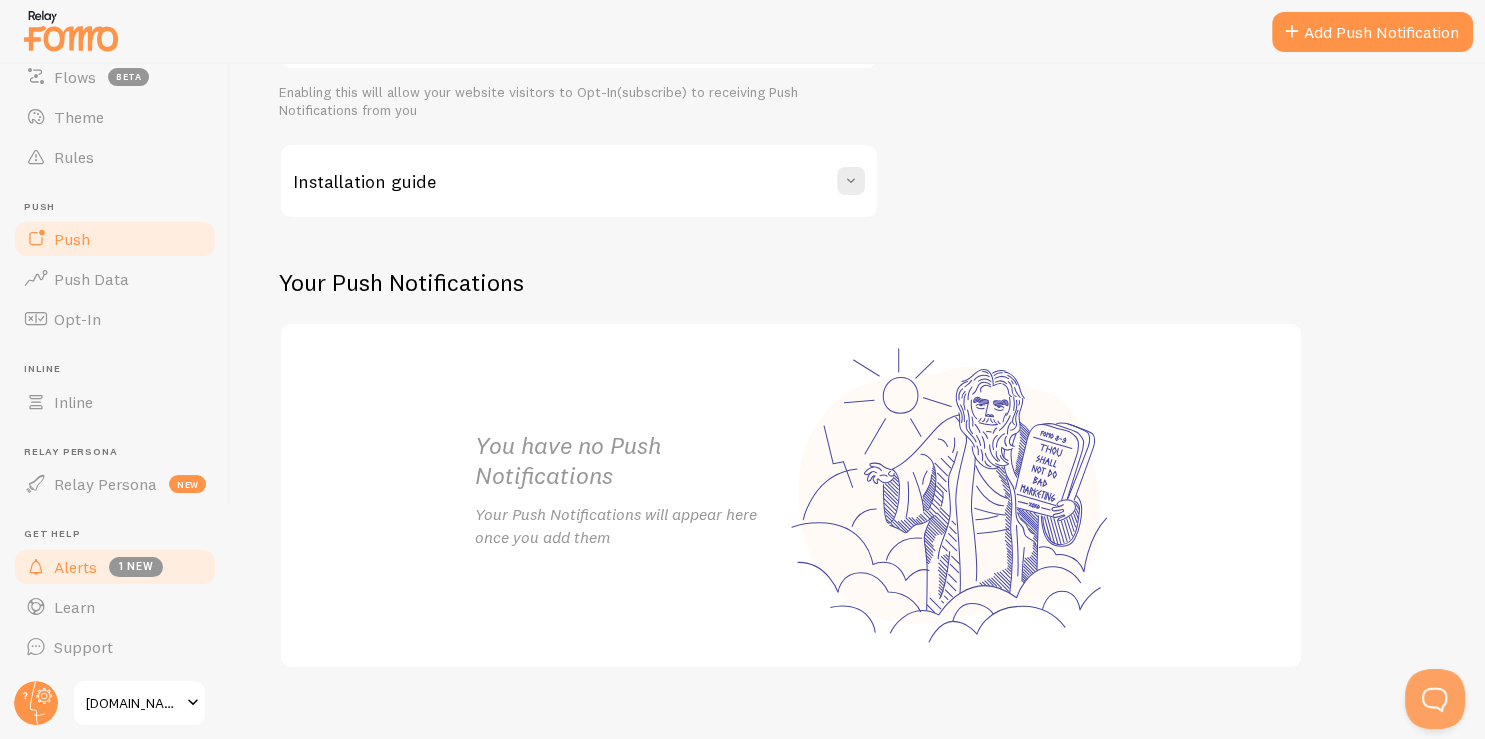 click on "Alerts" at bounding box center [75, 567] 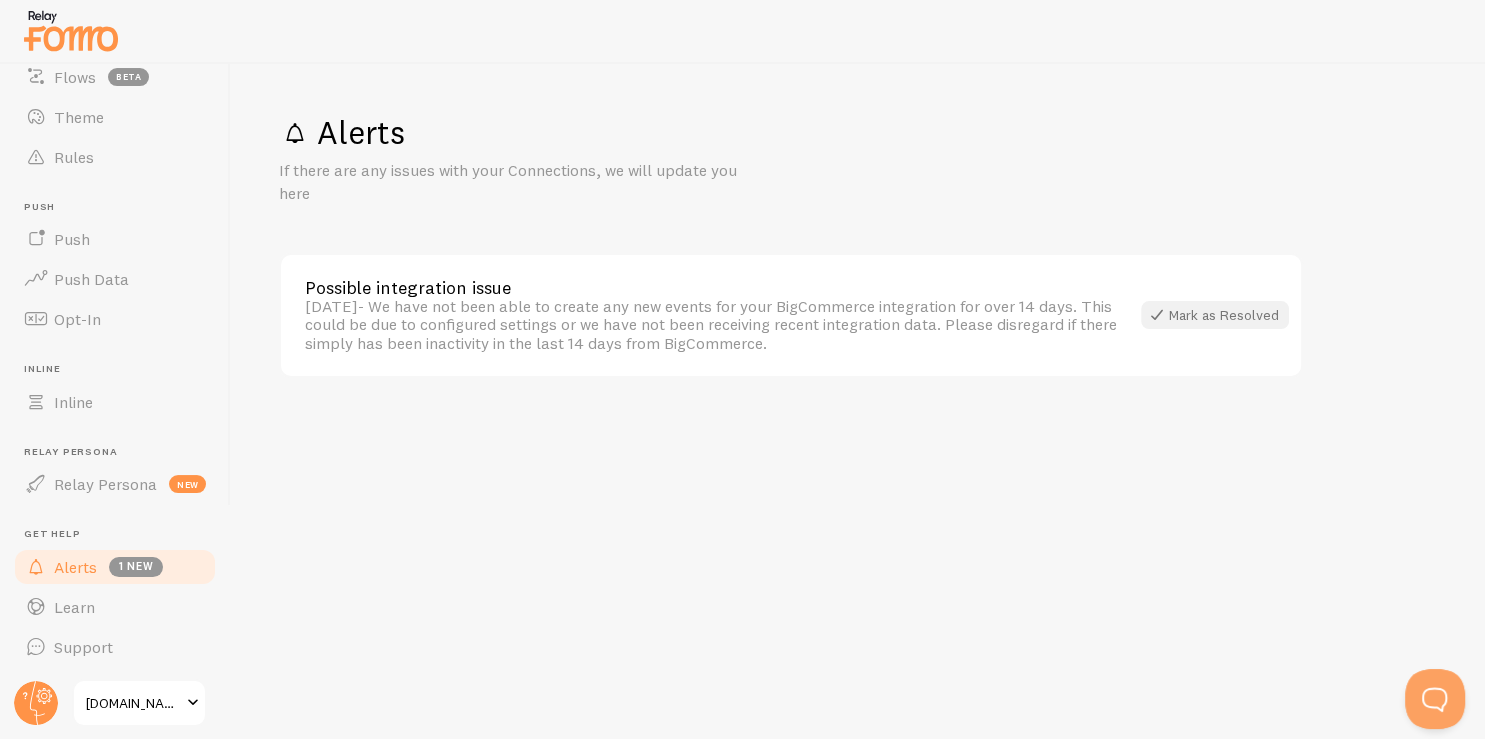 click on "Mark as Resolved" at bounding box center (1215, 315) 